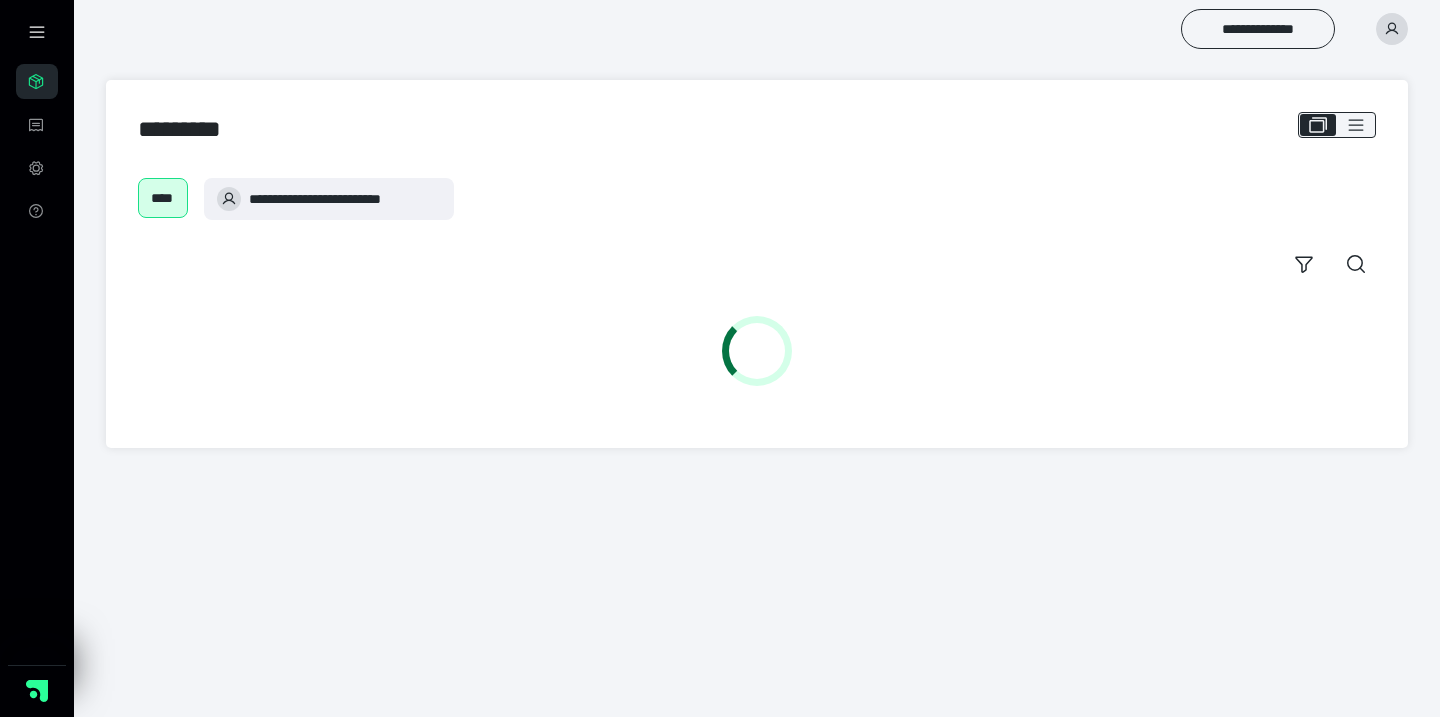 scroll, scrollTop: 0, scrollLeft: 0, axis: both 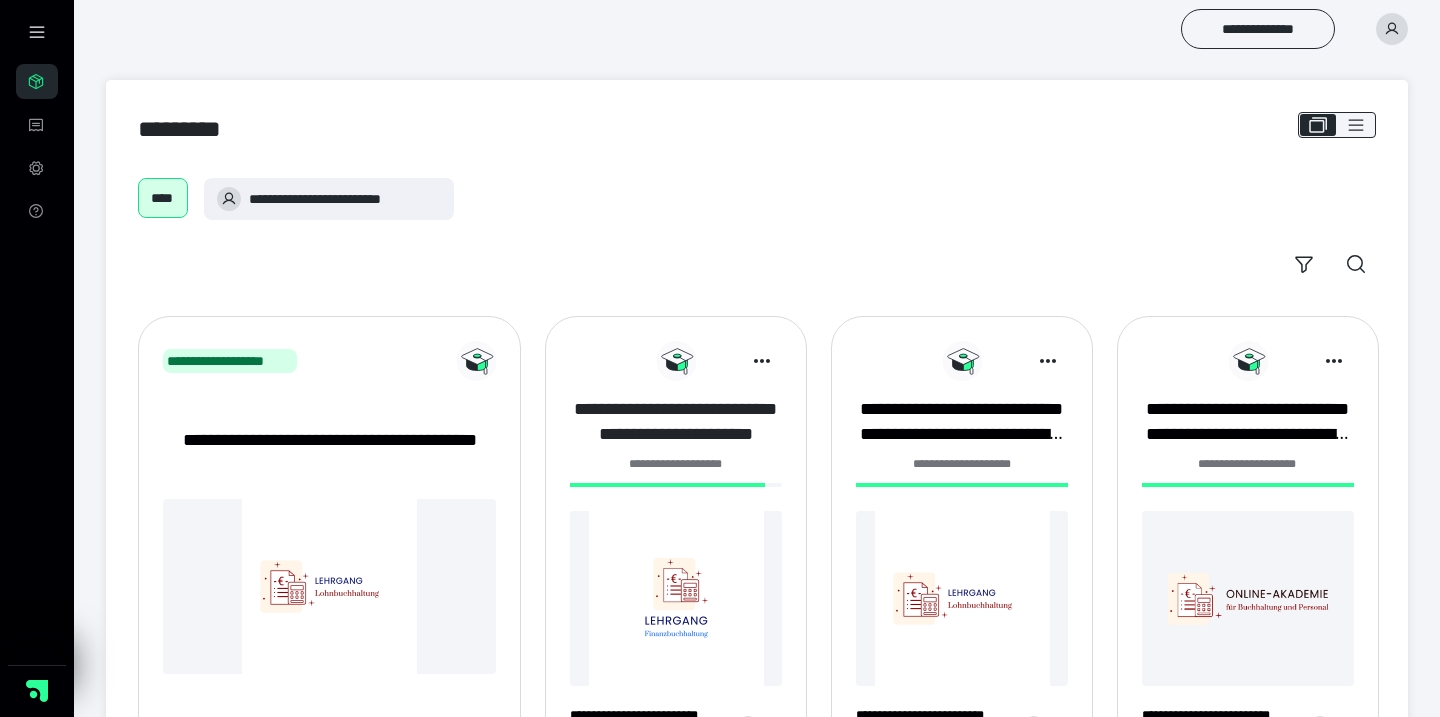 click on "**********" at bounding box center (675, 422) 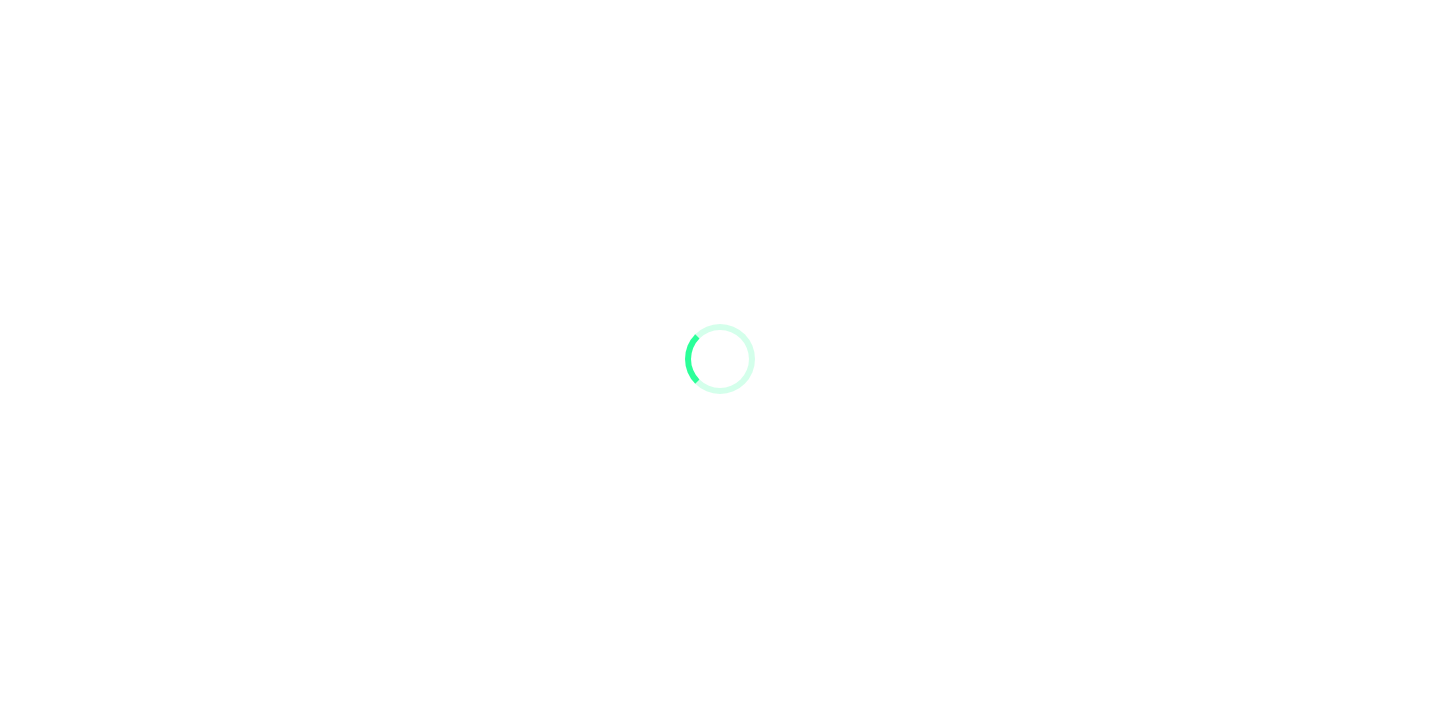 scroll, scrollTop: 0, scrollLeft: 0, axis: both 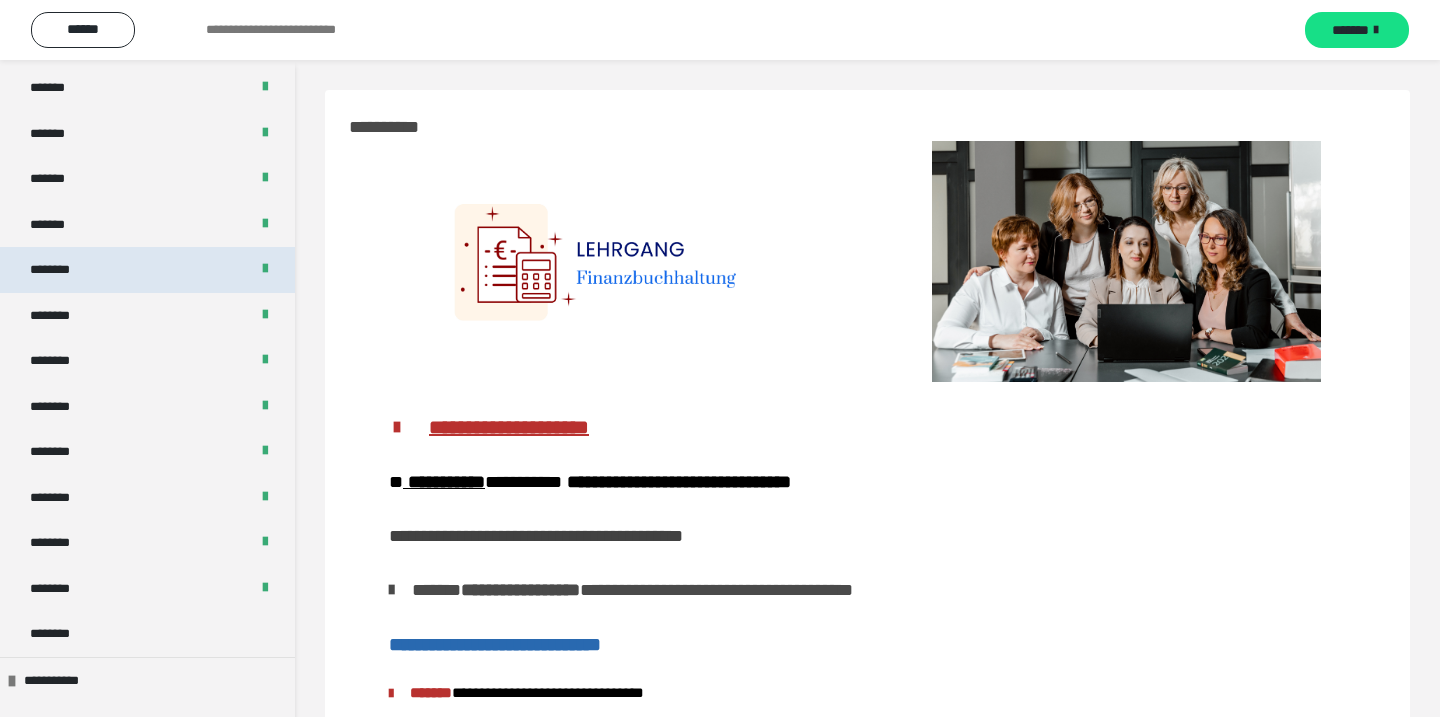click on "********" at bounding box center (61, 270) 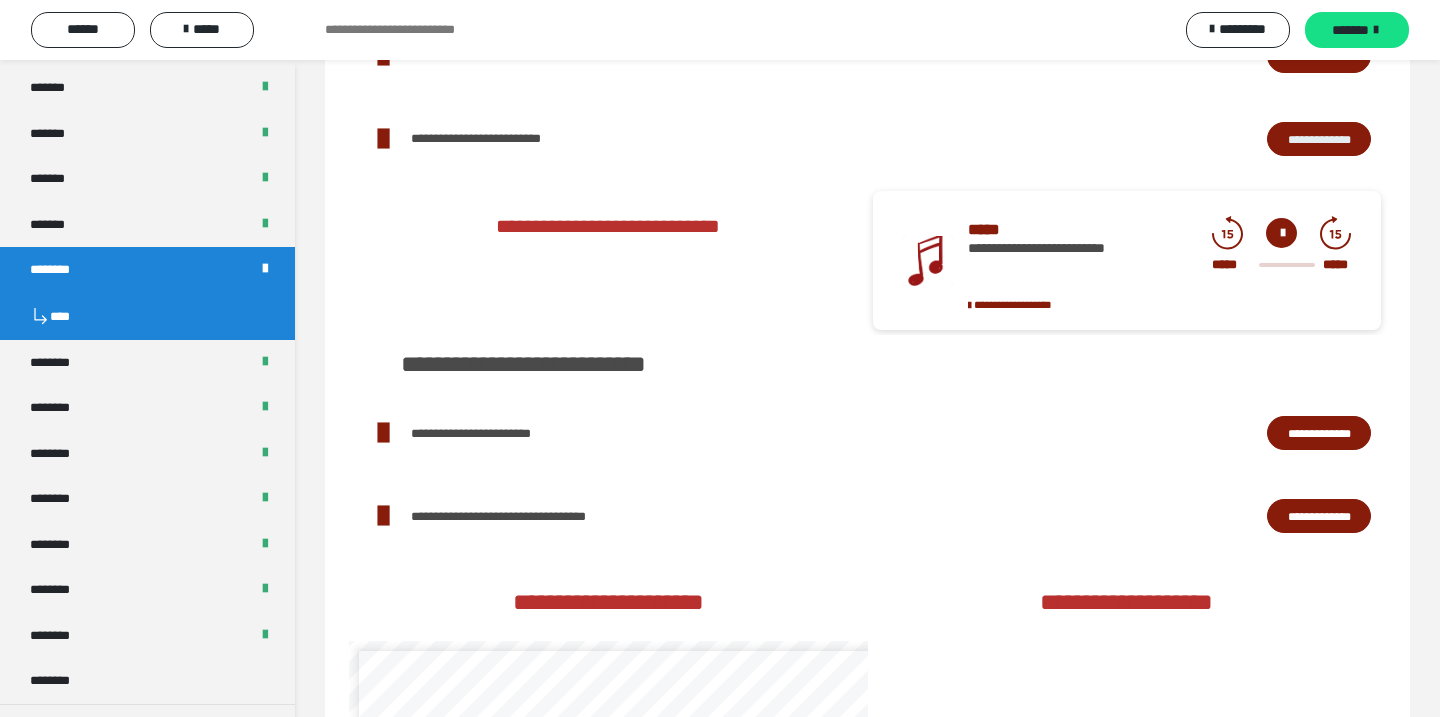 scroll, scrollTop: 3319, scrollLeft: 0, axis: vertical 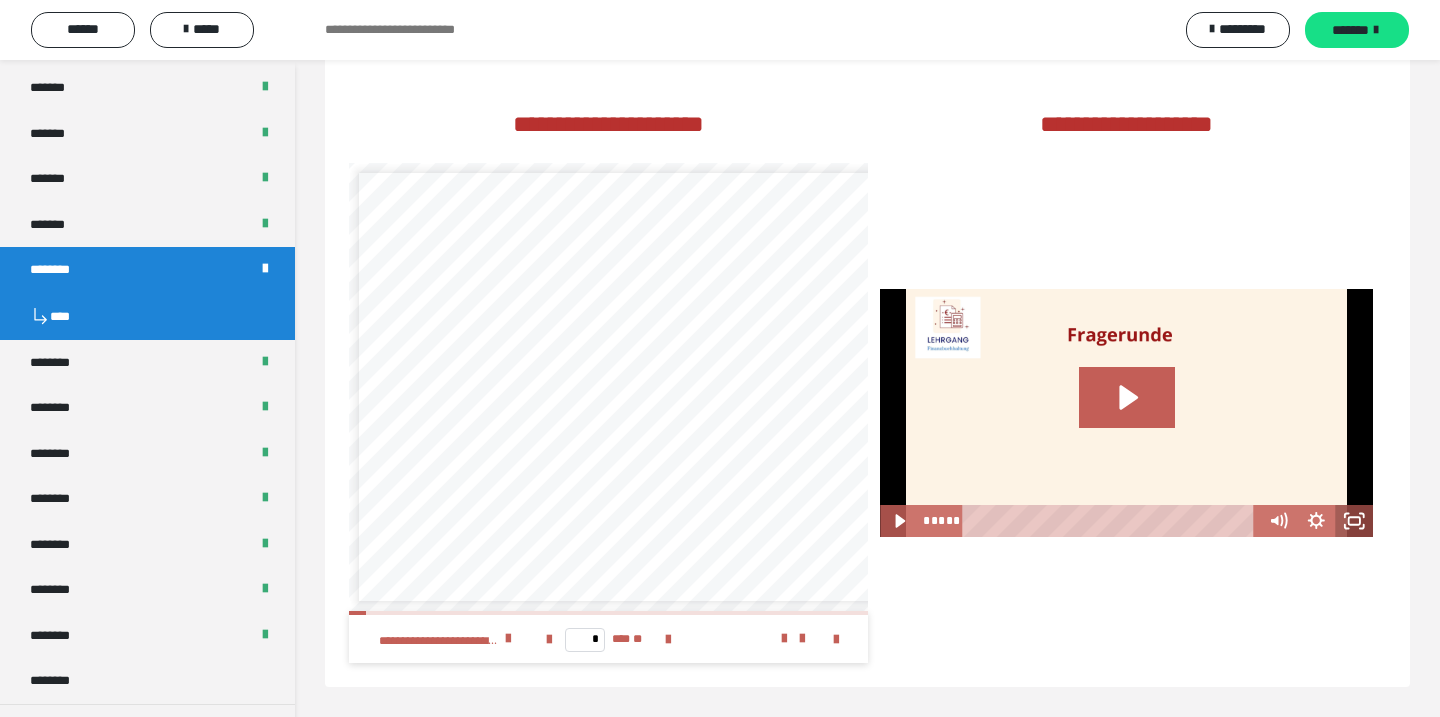 click 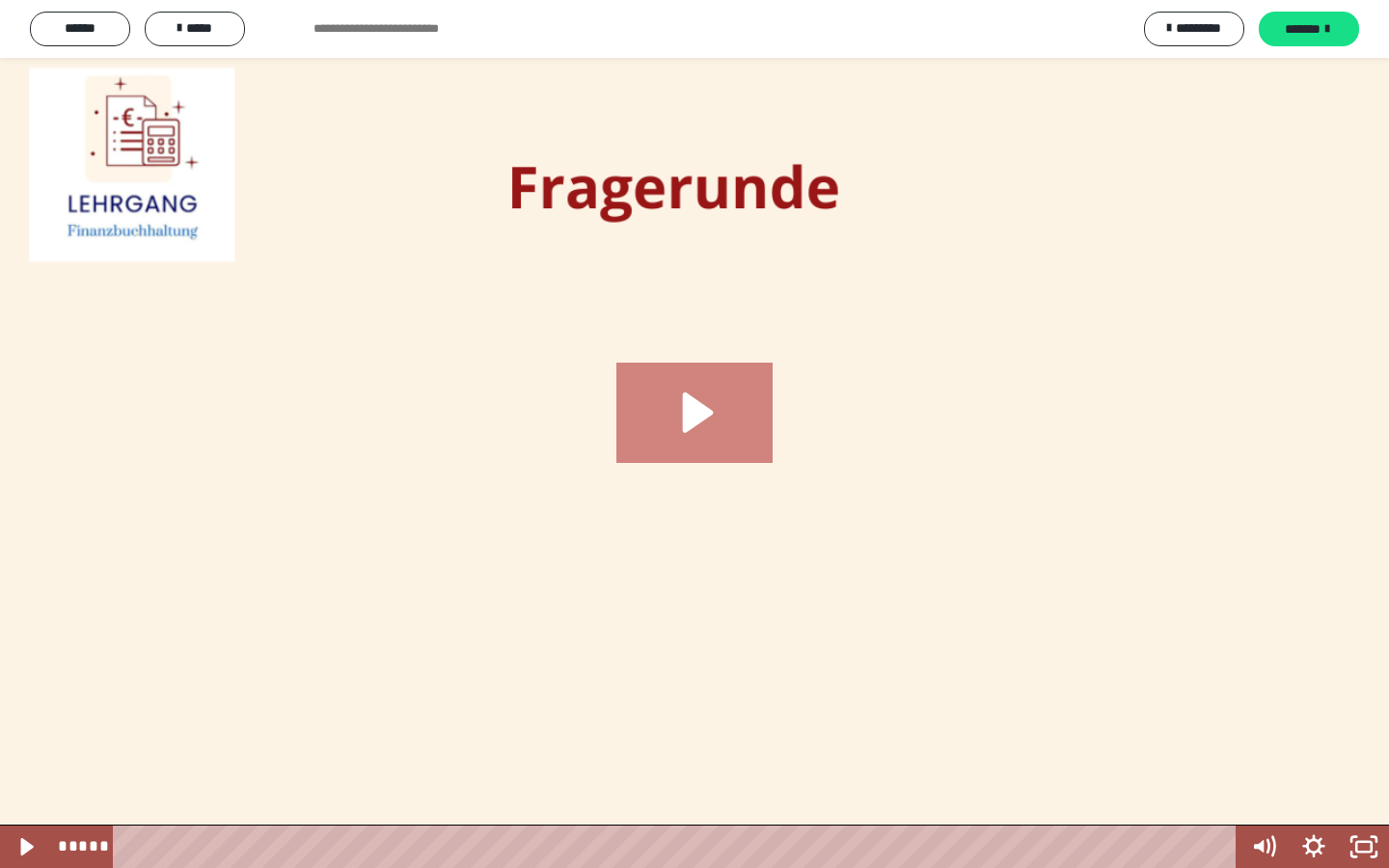 click 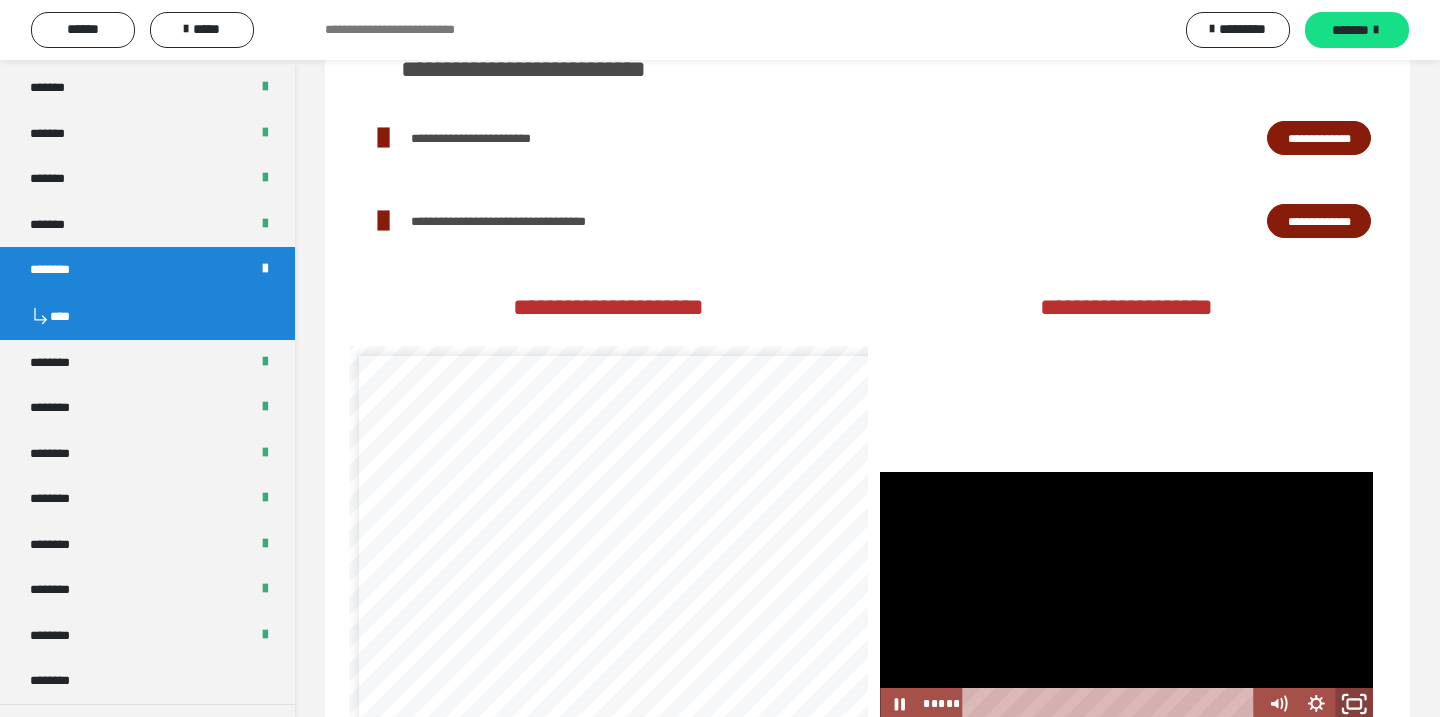 click 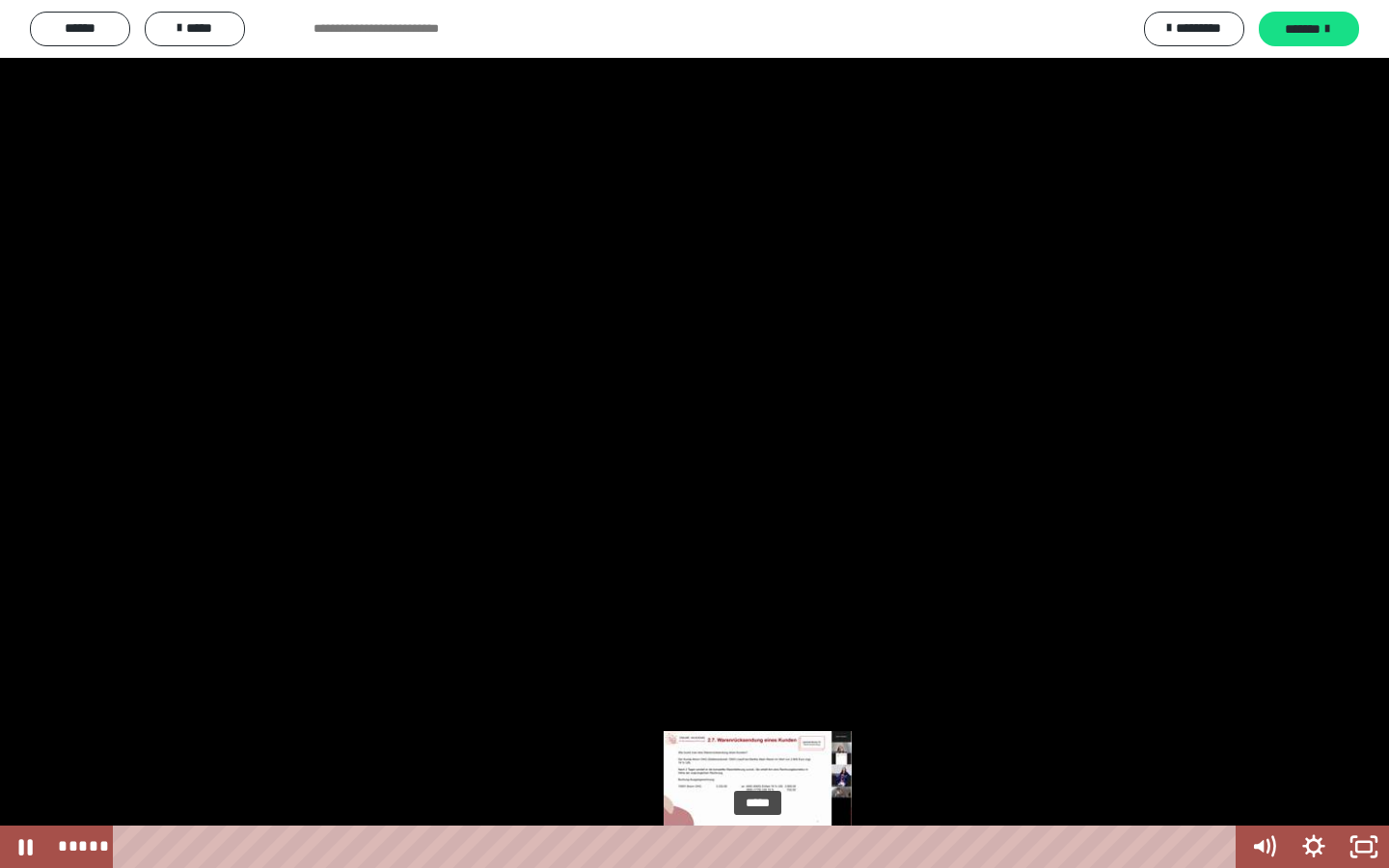 click on "*****" at bounding box center [678, 847] 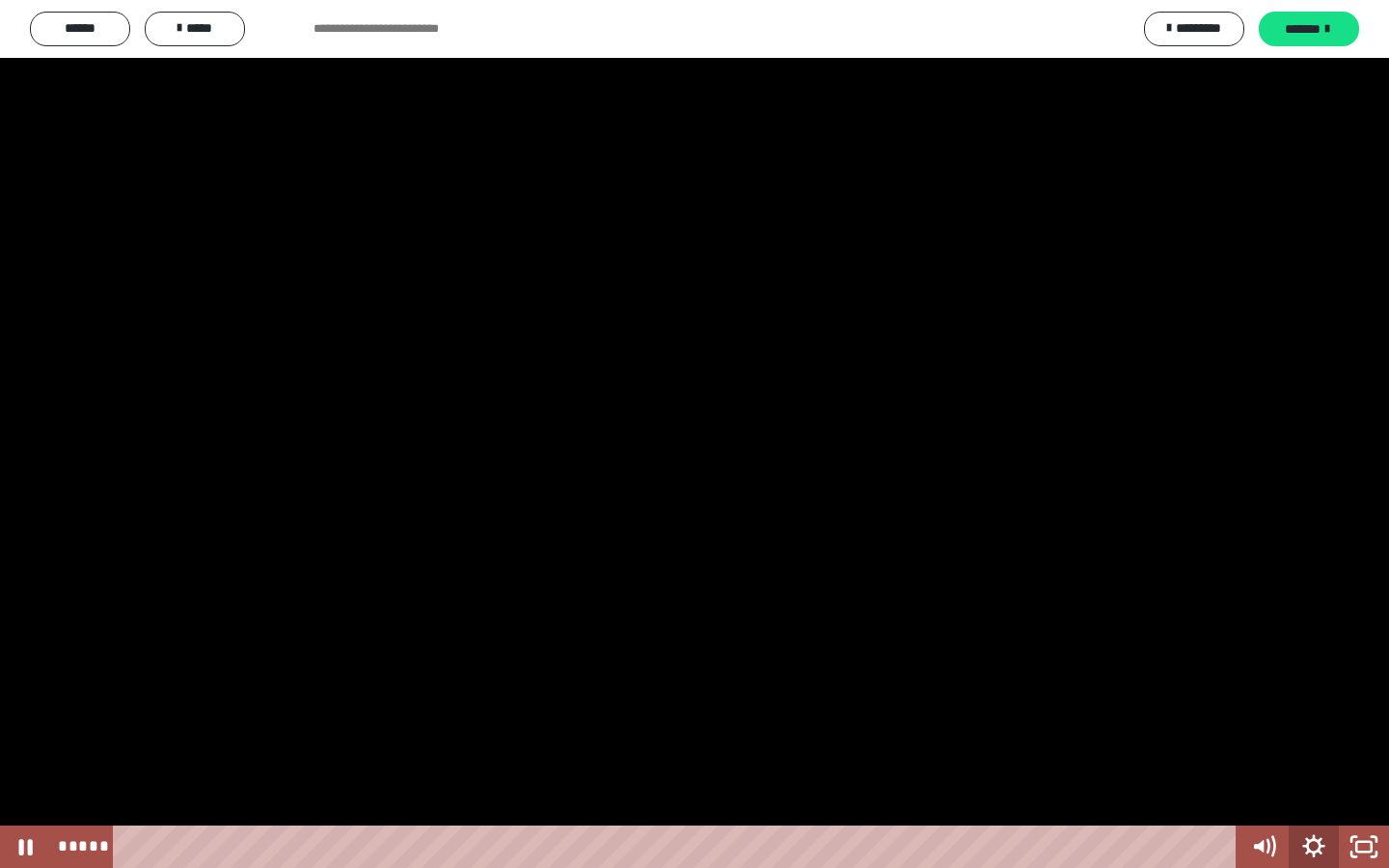 click 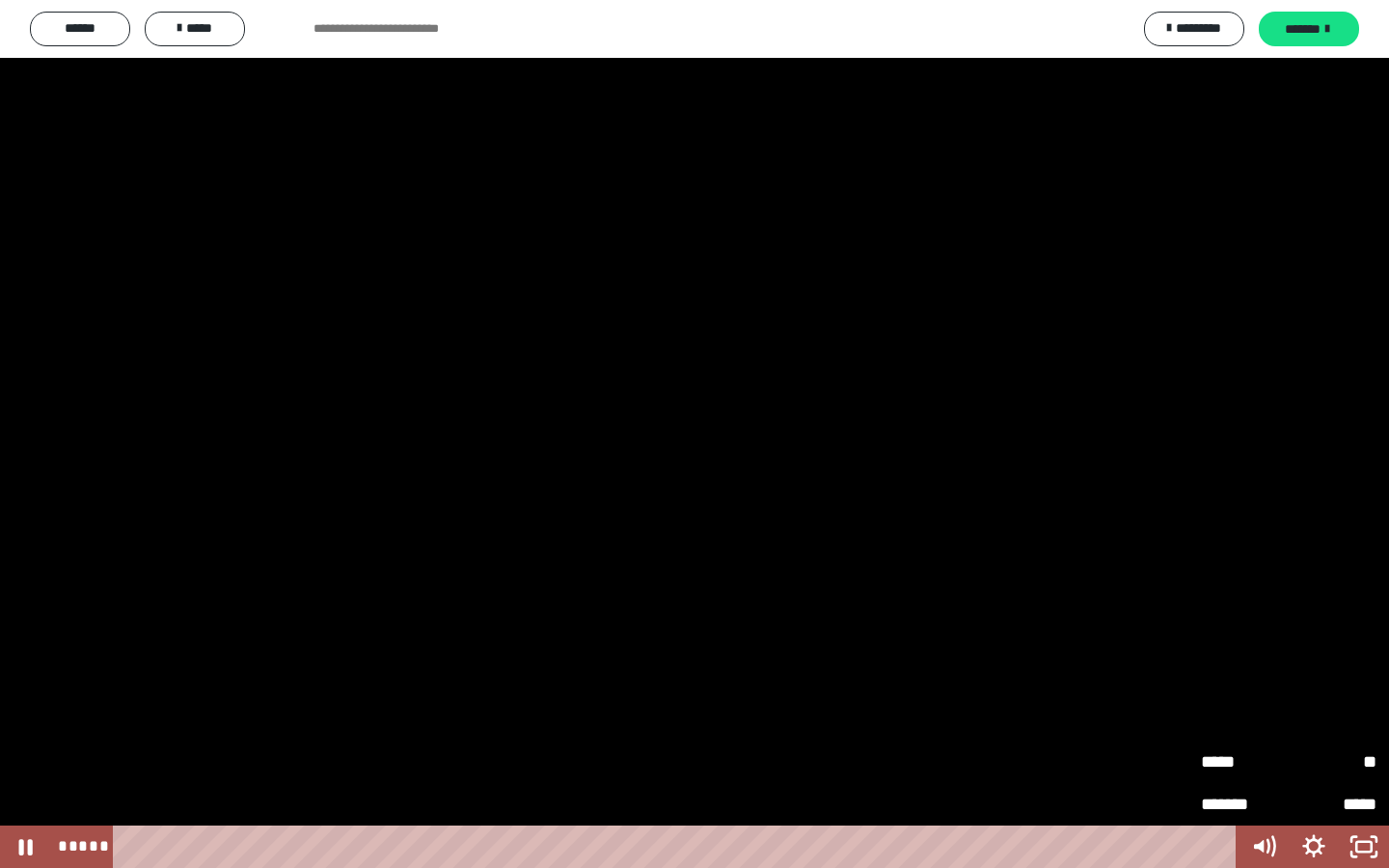 click on "*****" at bounding box center (1244, 757) 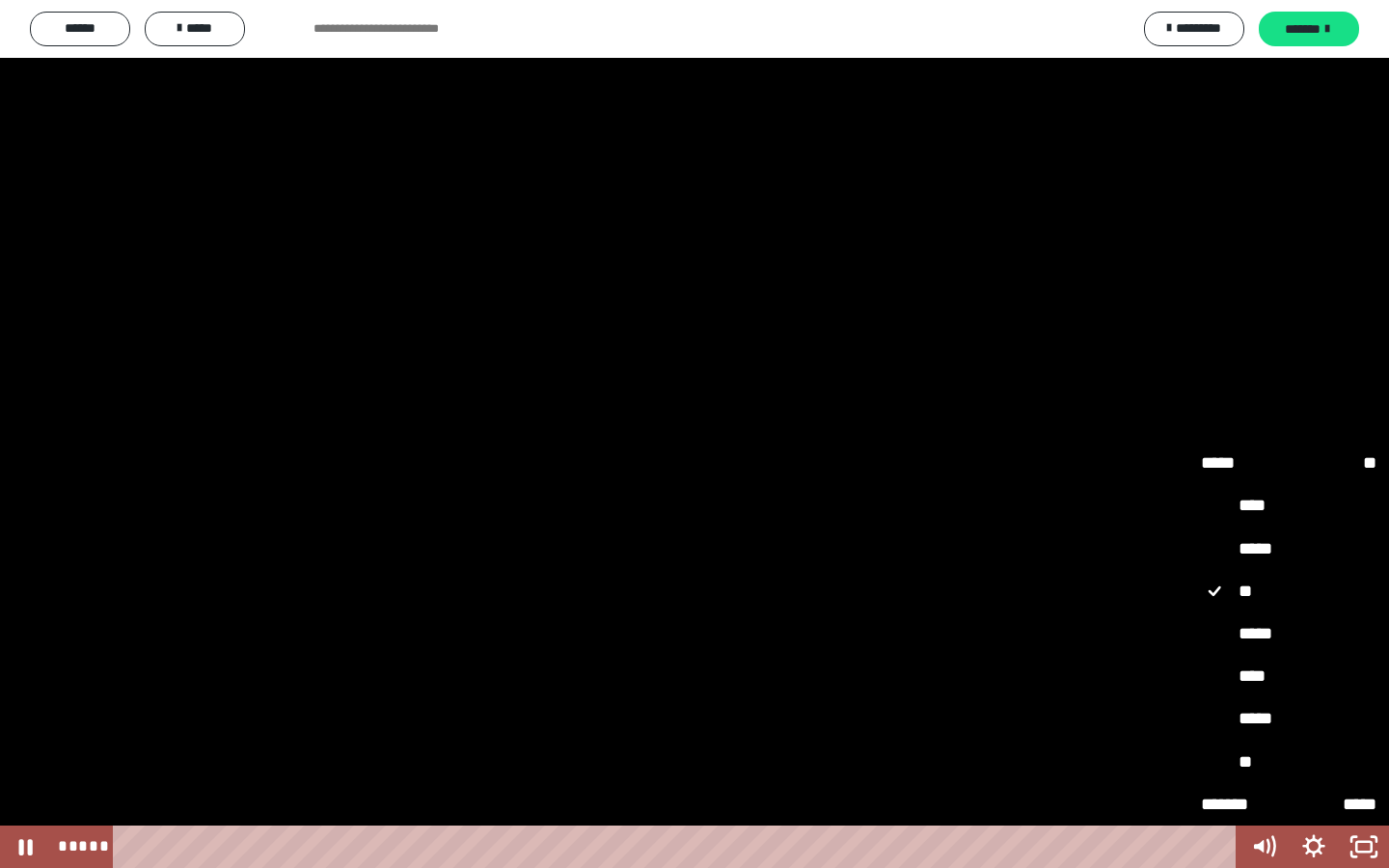 click on "****" at bounding box center [1289, 677] 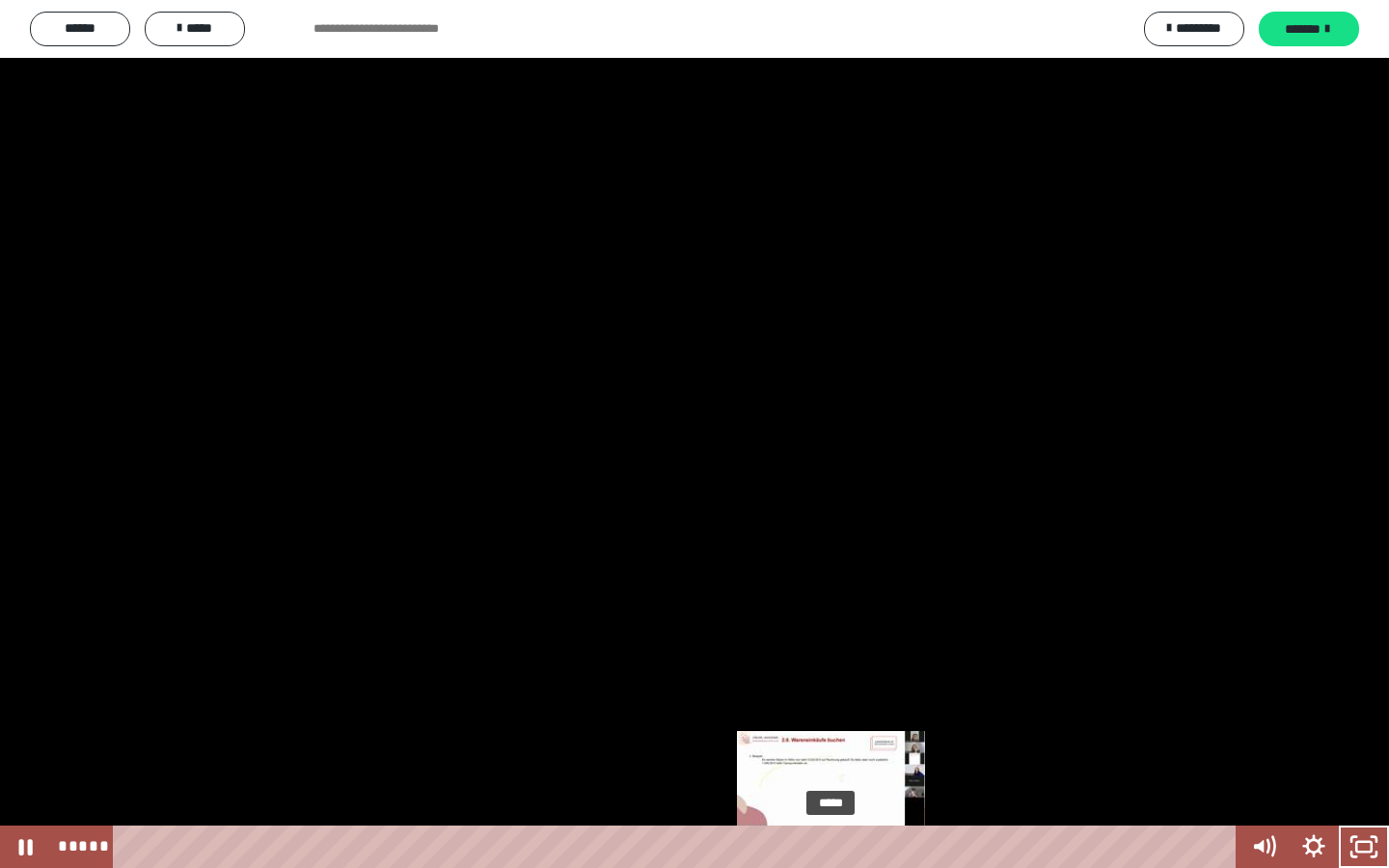click on "*****" at bounding box center (678, 847) 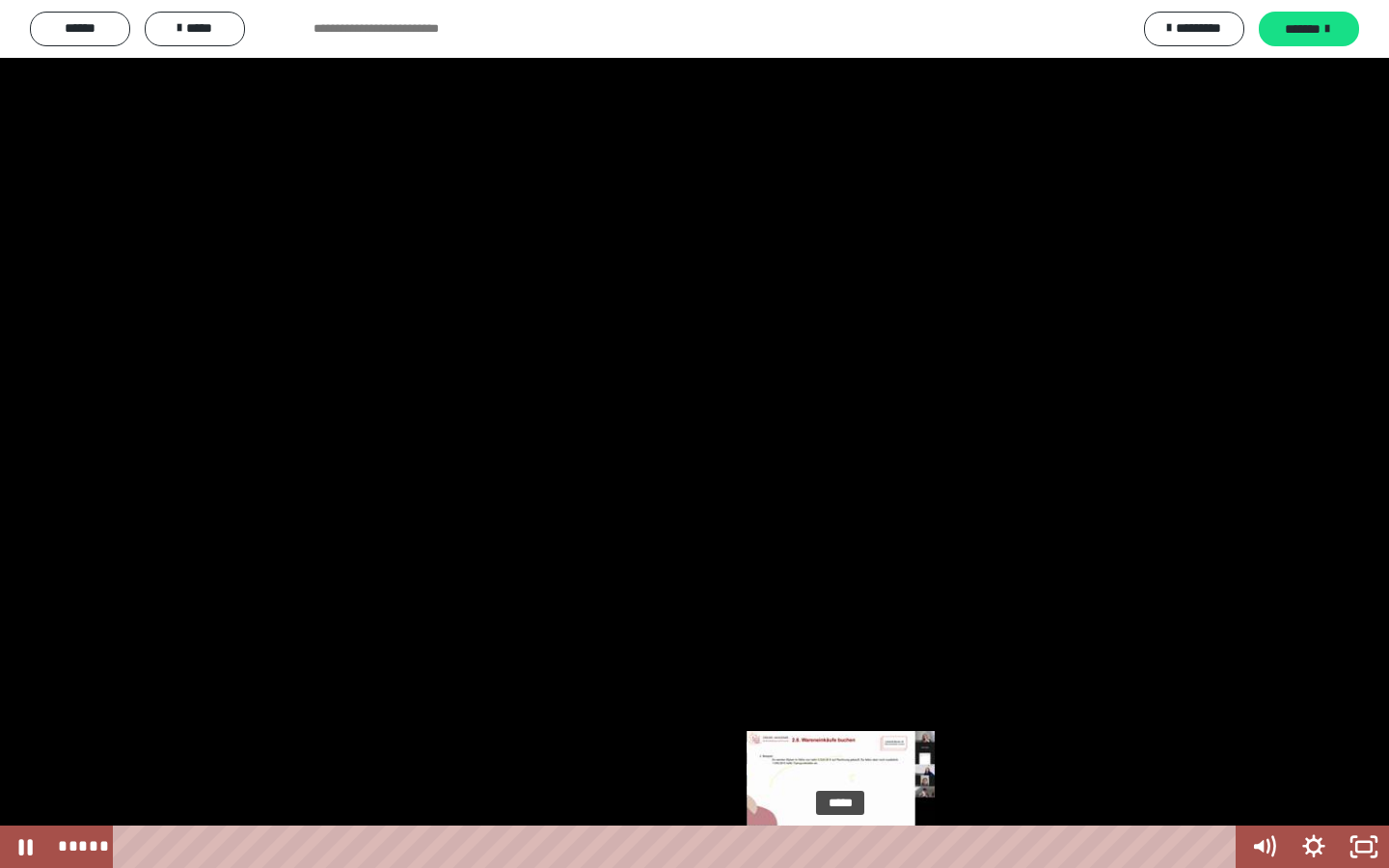 click on "*****" at bounding box center [678, 847] 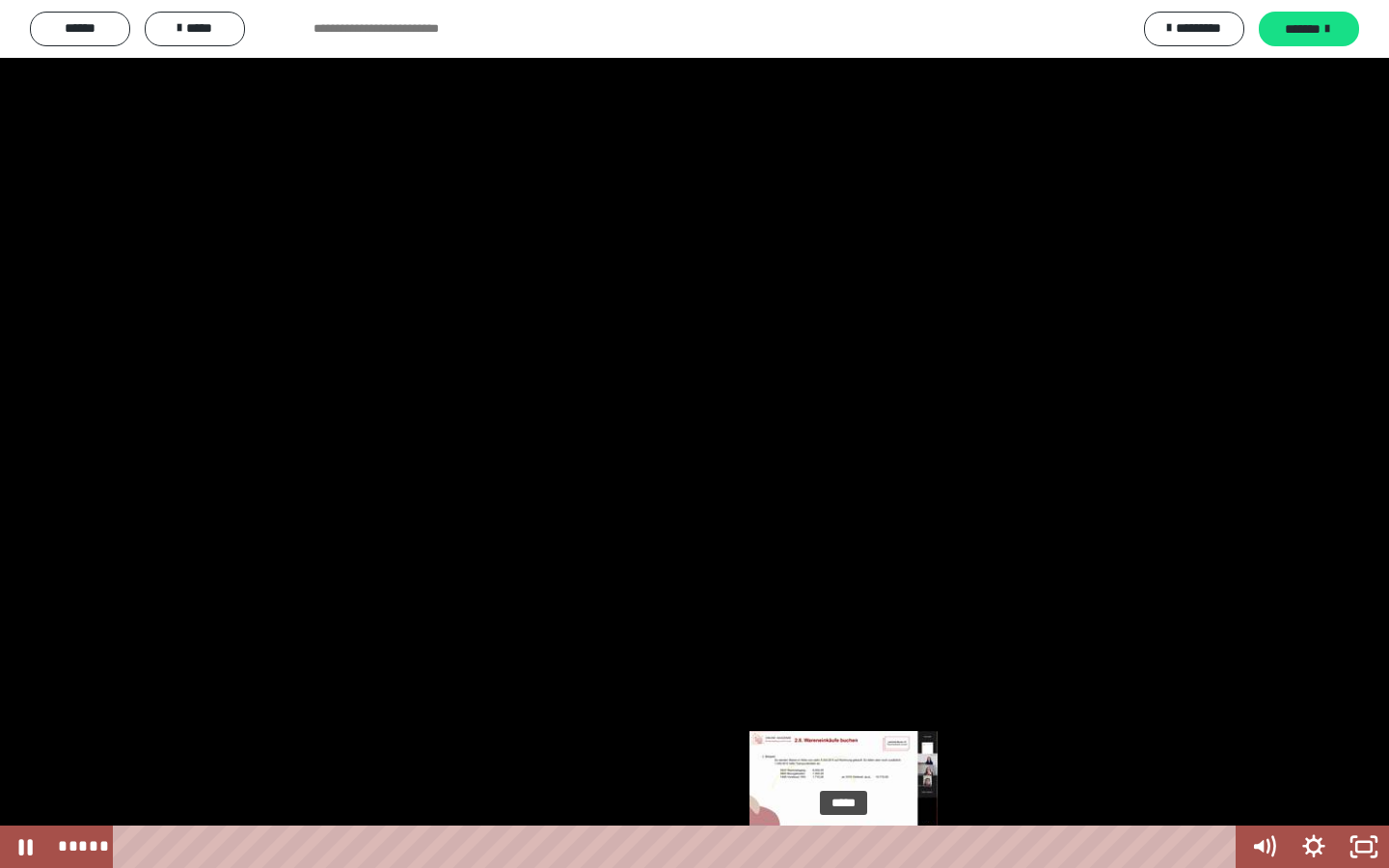 click at bounding box center (841, 847) 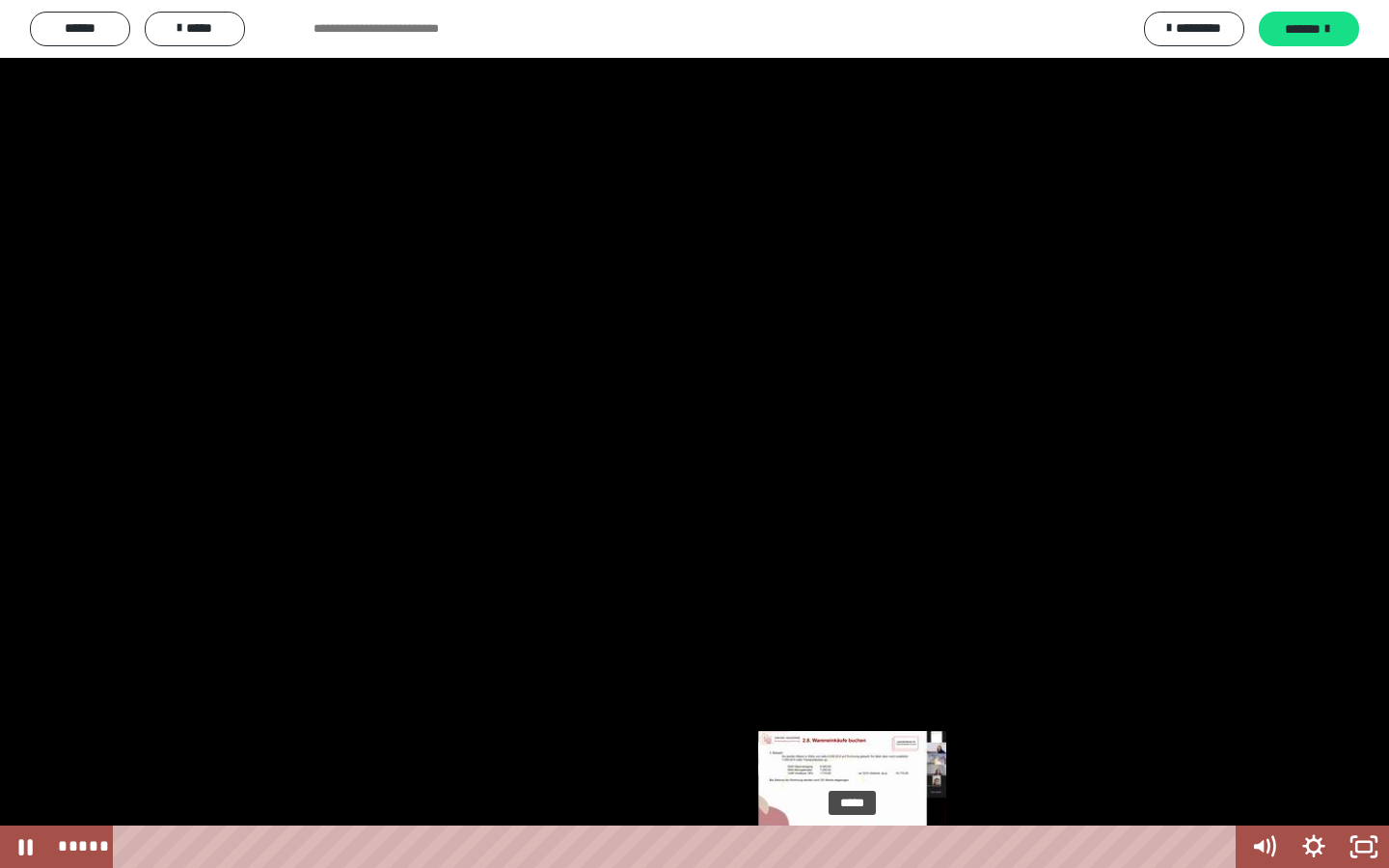 click on "*****" at bounding box center [678, 847] 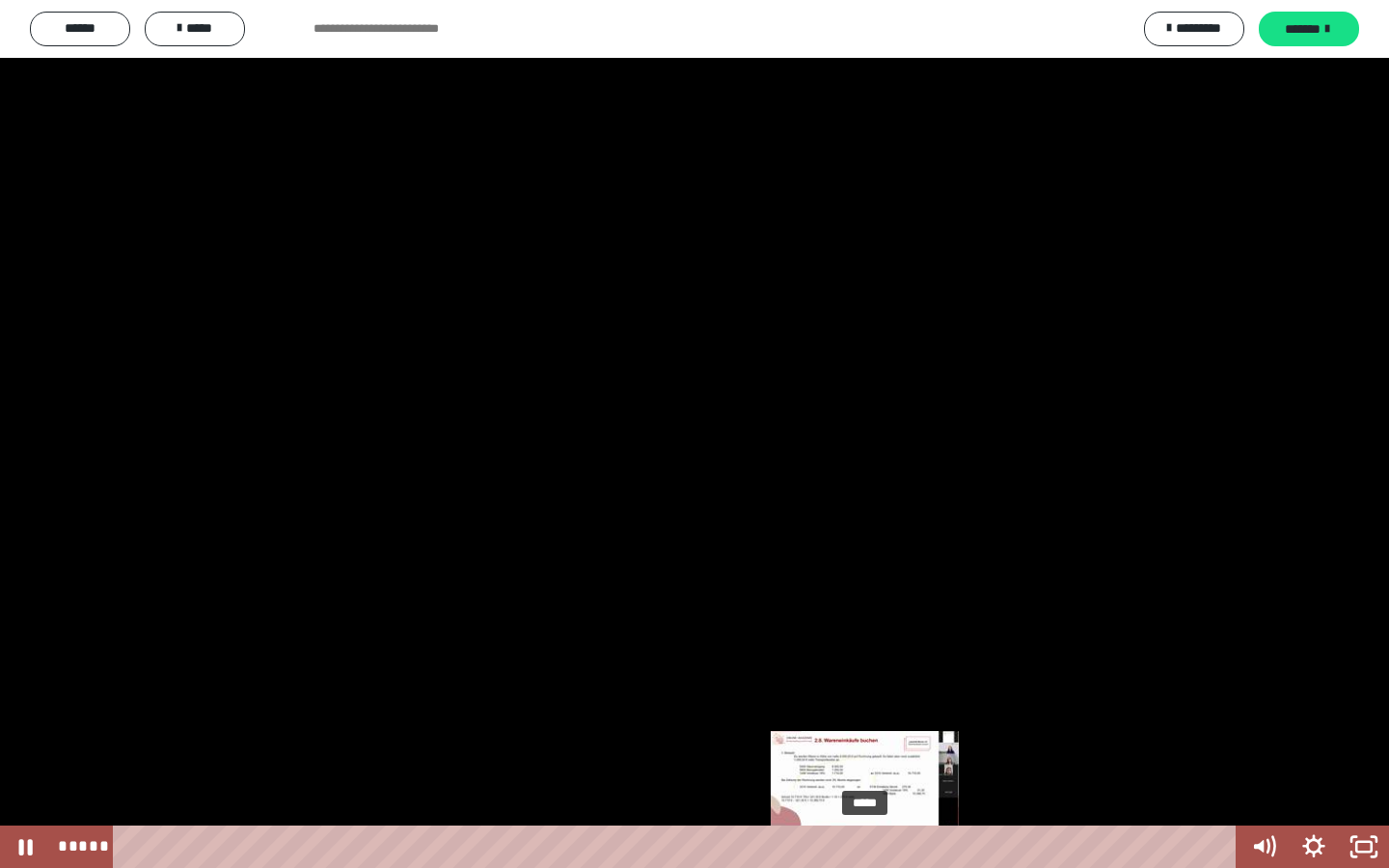 click on "*****" at bounding box center (678, 847) 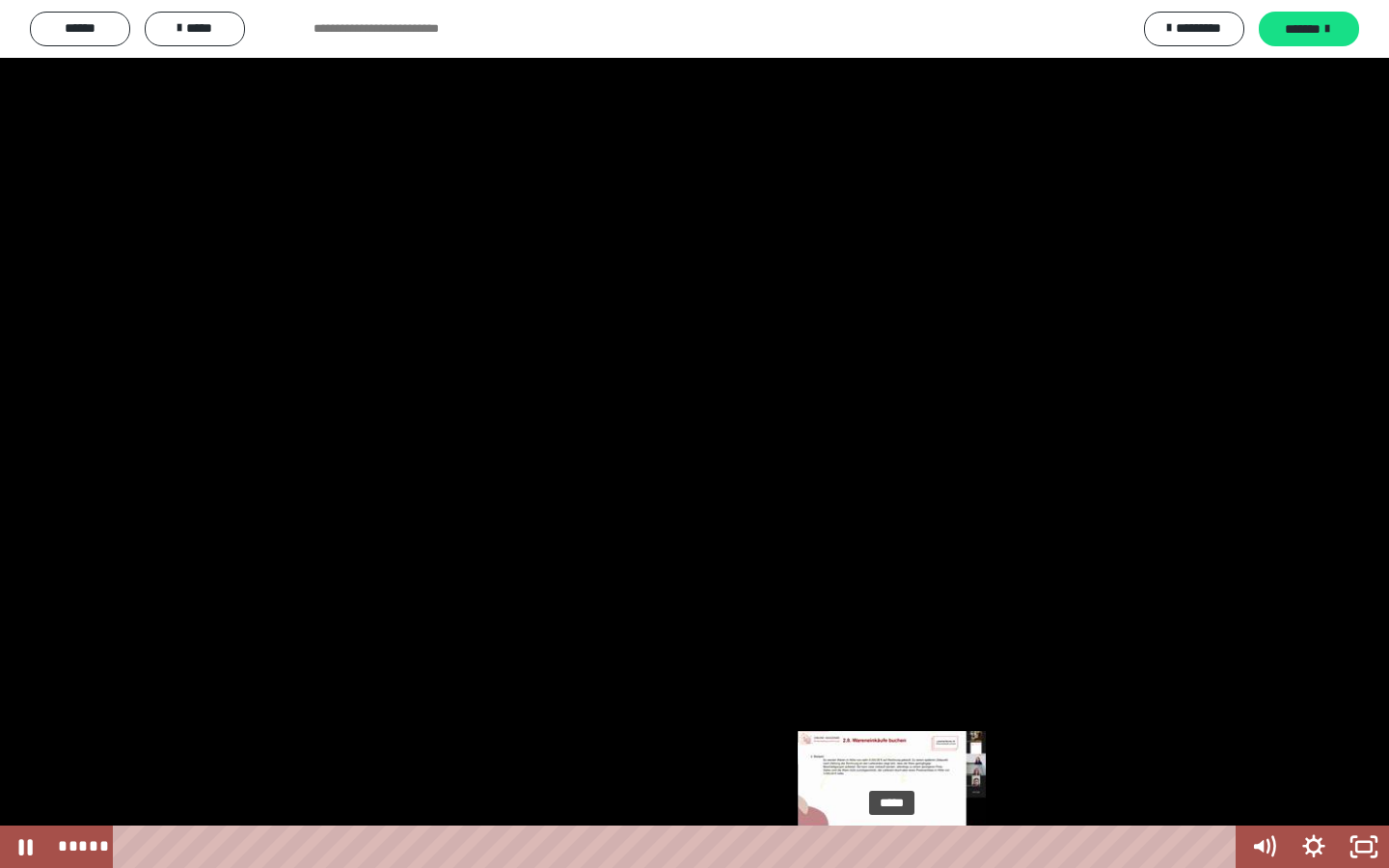 click on "*****" at bounding box center [678, 847] 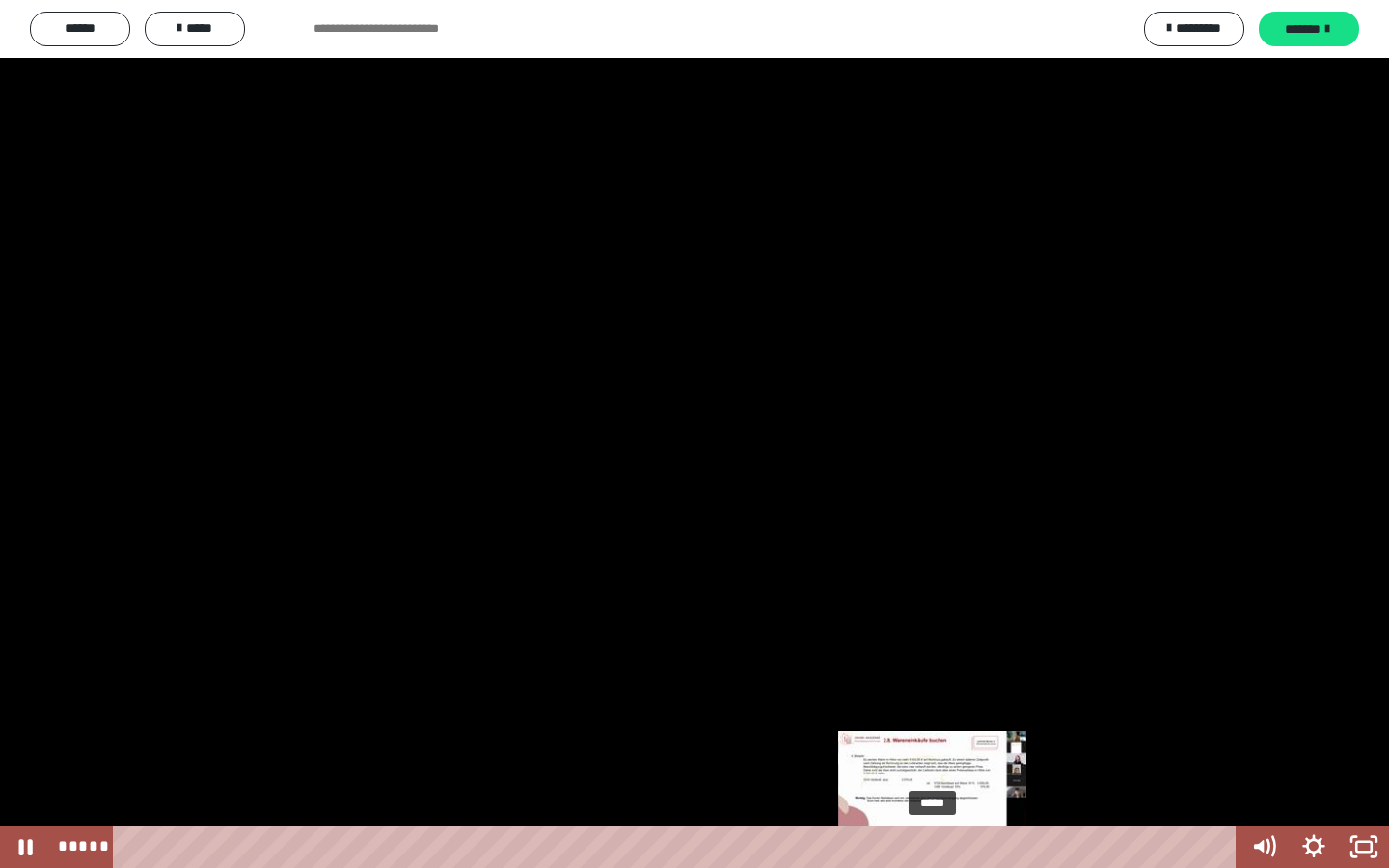 click on "*****" at bounding box center (678, 847) 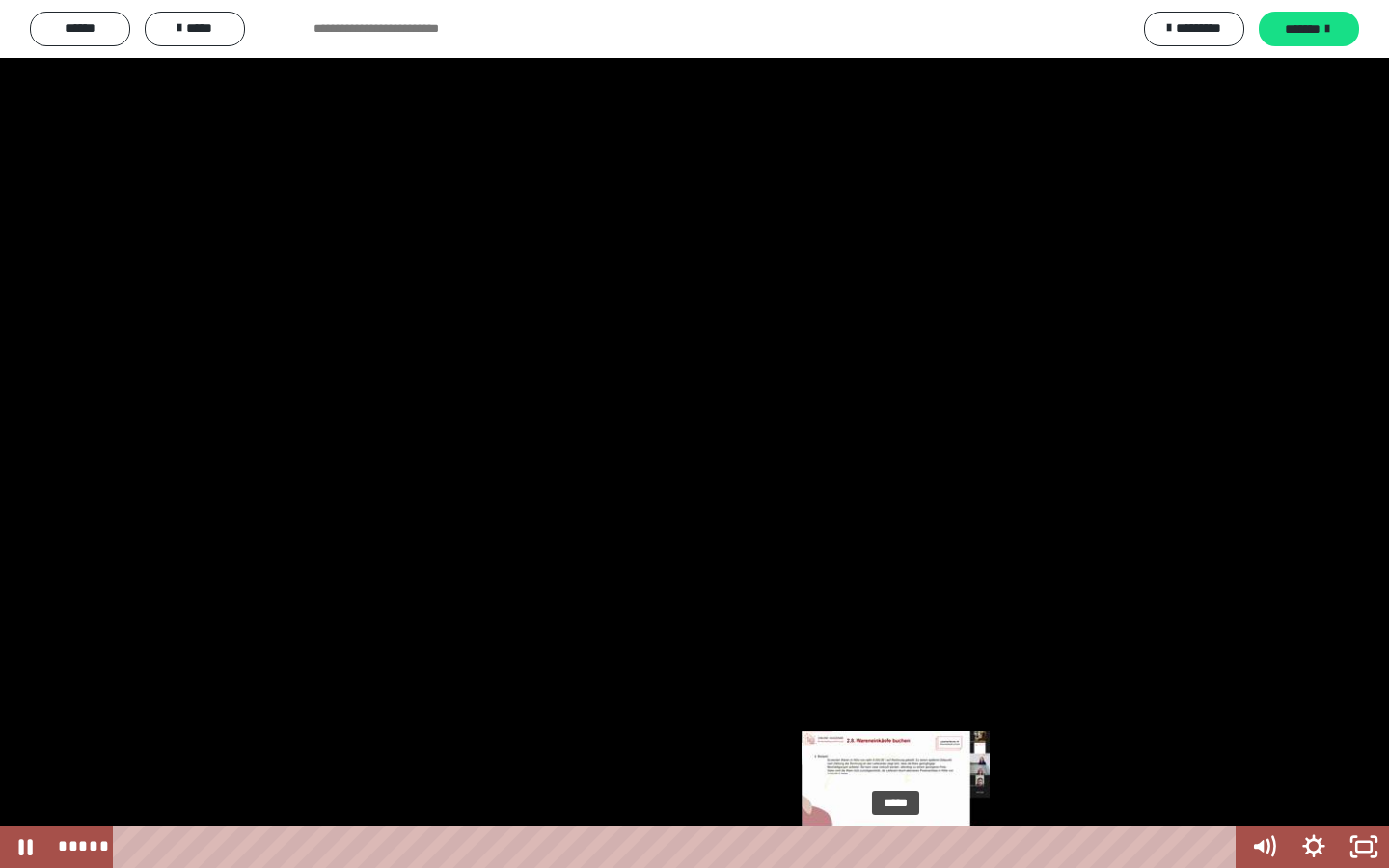 click on "*****" at bounding box center (678, 847) 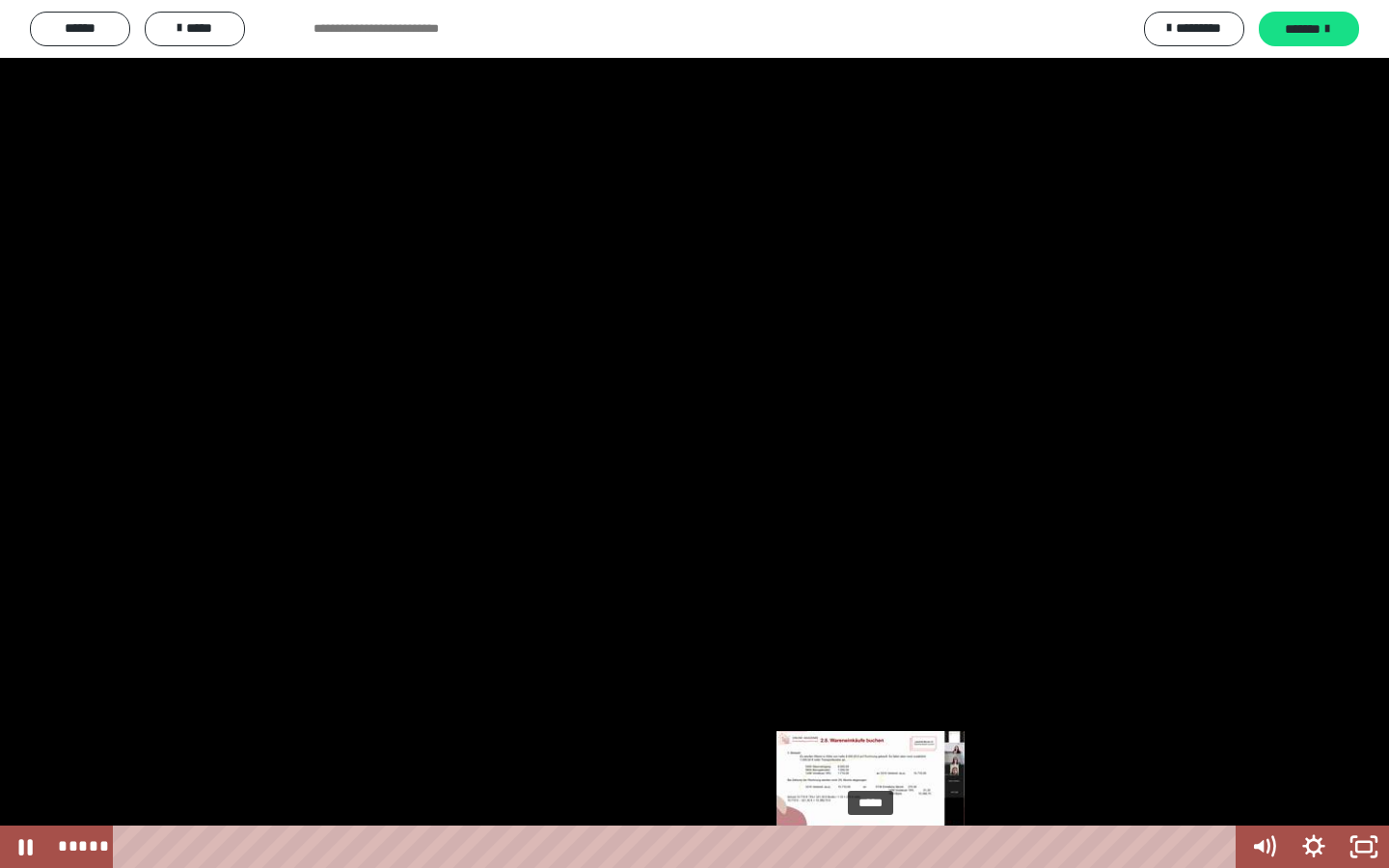 click on "*****" at bounding box center [678, 847] 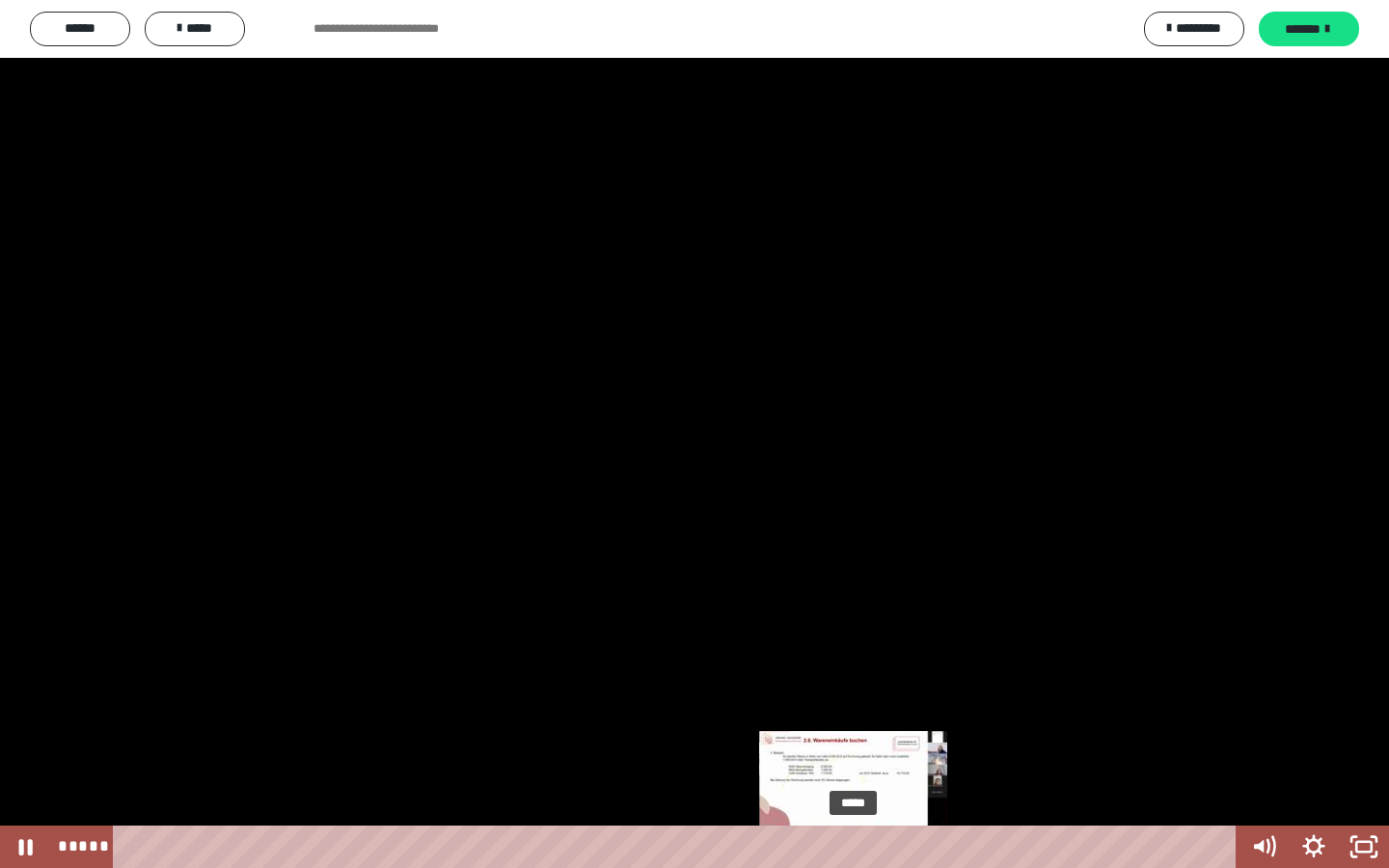 click on "*****" at bounding box center [678, 847] 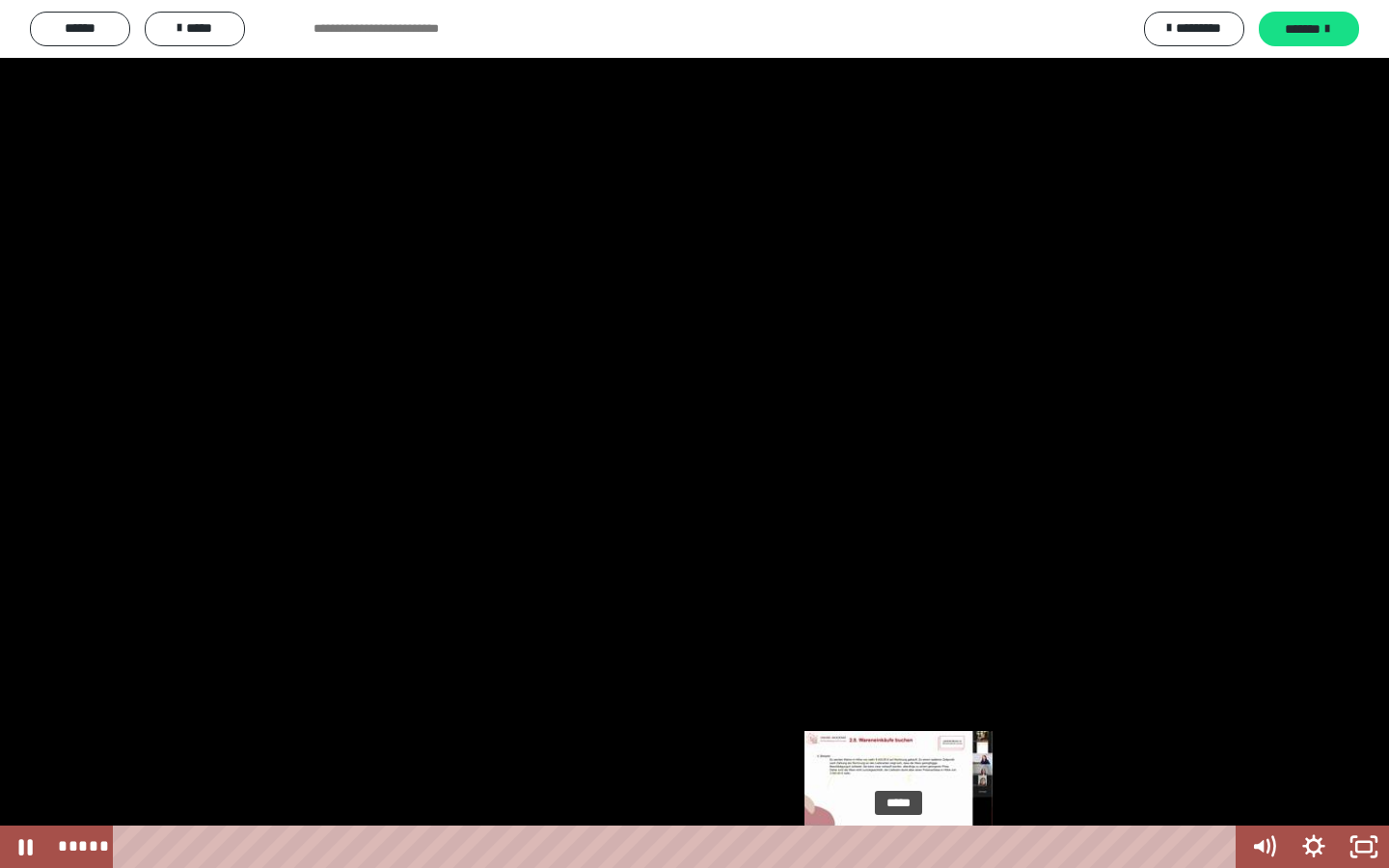 click on "*****" at bounding box center [678, 847] 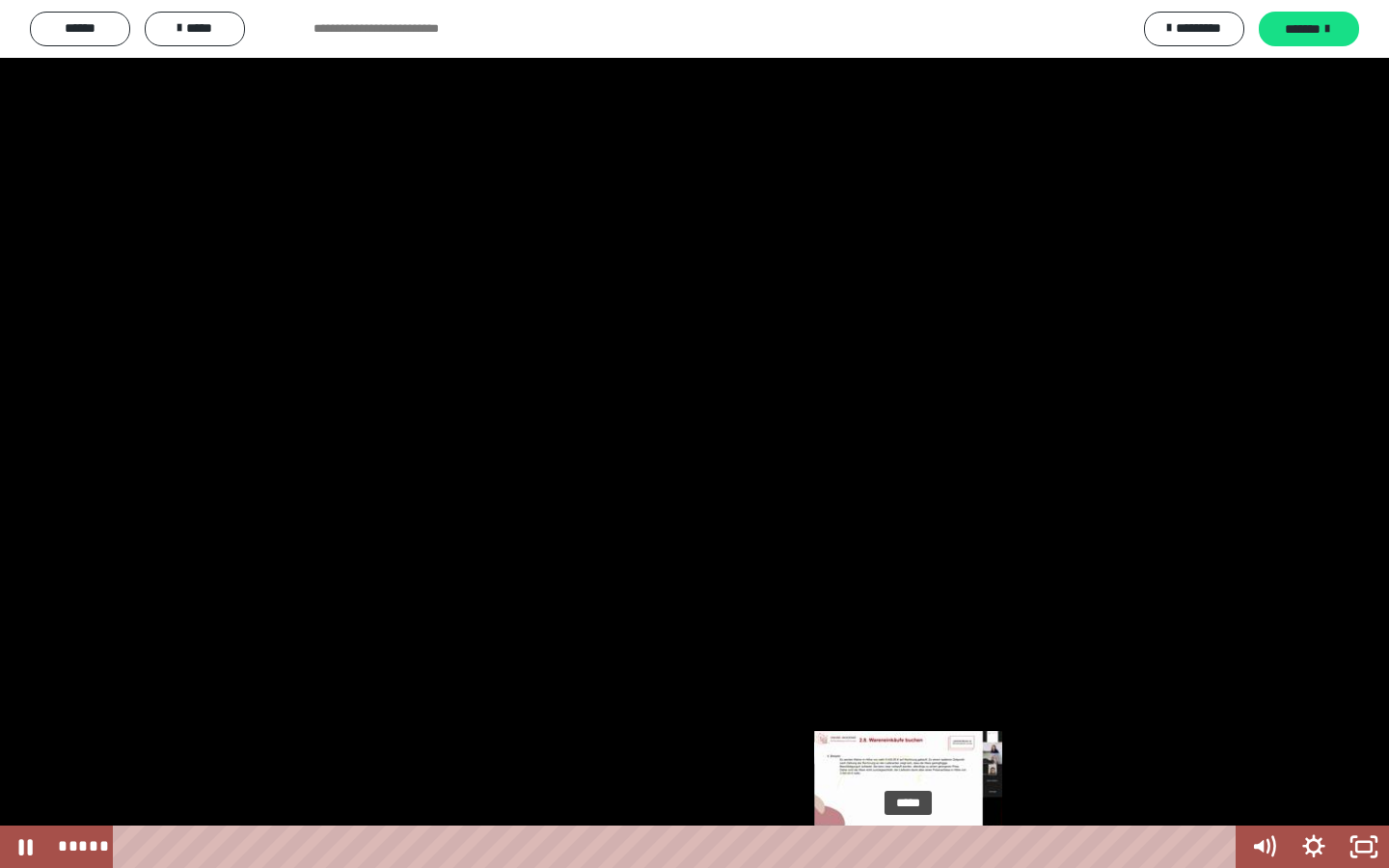 click on "*****" at bounding box center [678, 847] 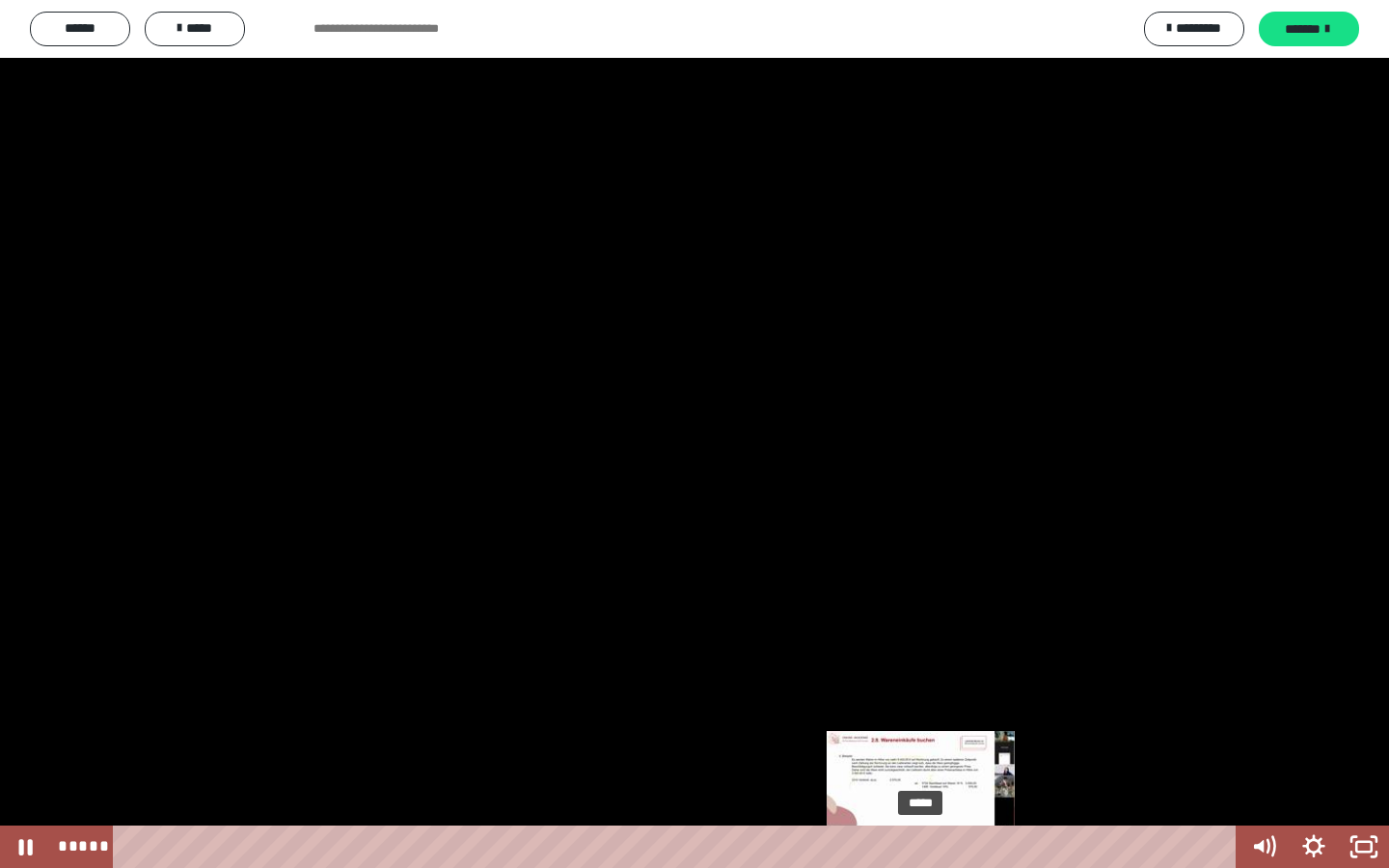 click on "*****" at bounding box center (678, 847) 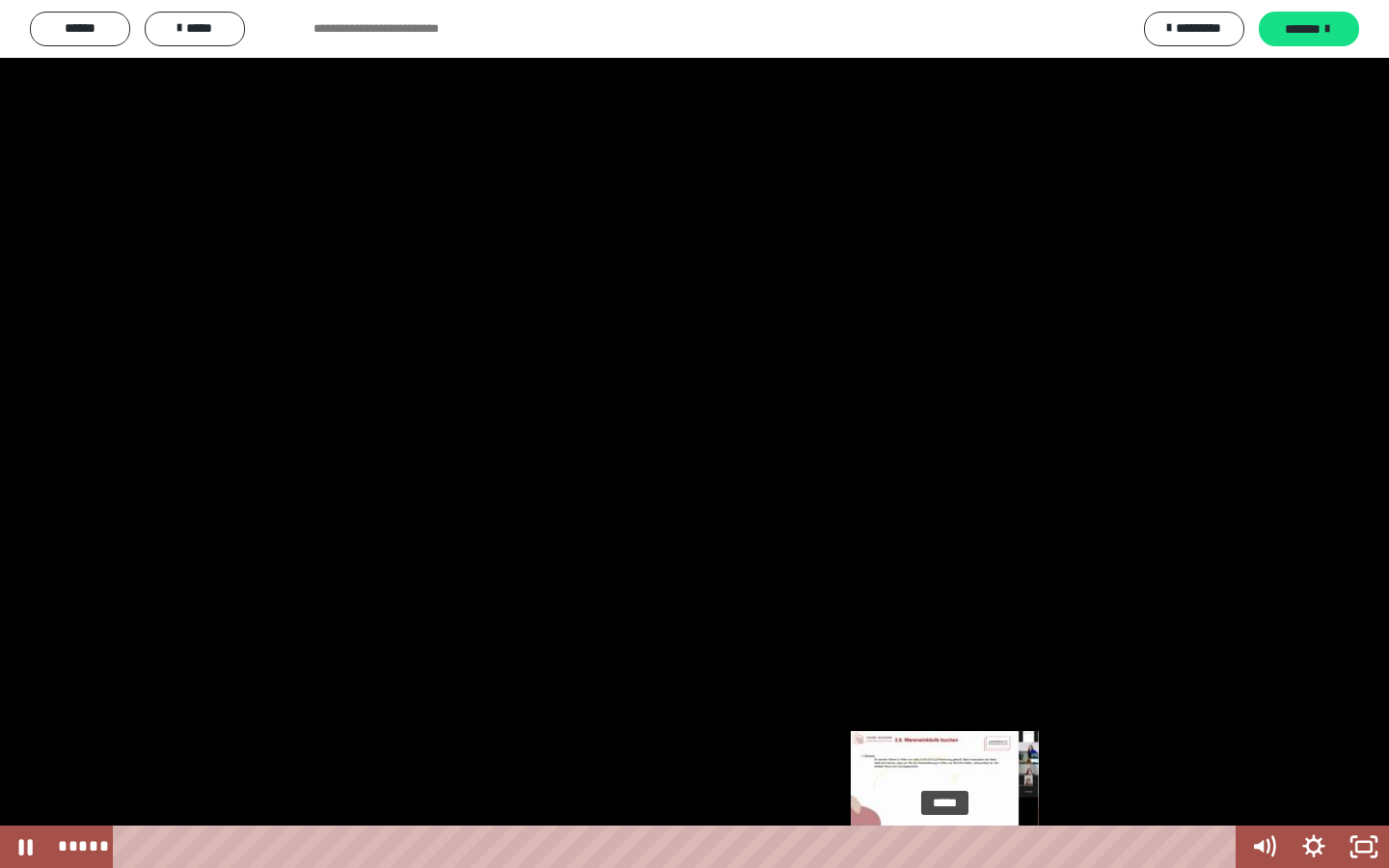 click on "*****" at bounding box center [678, 847] 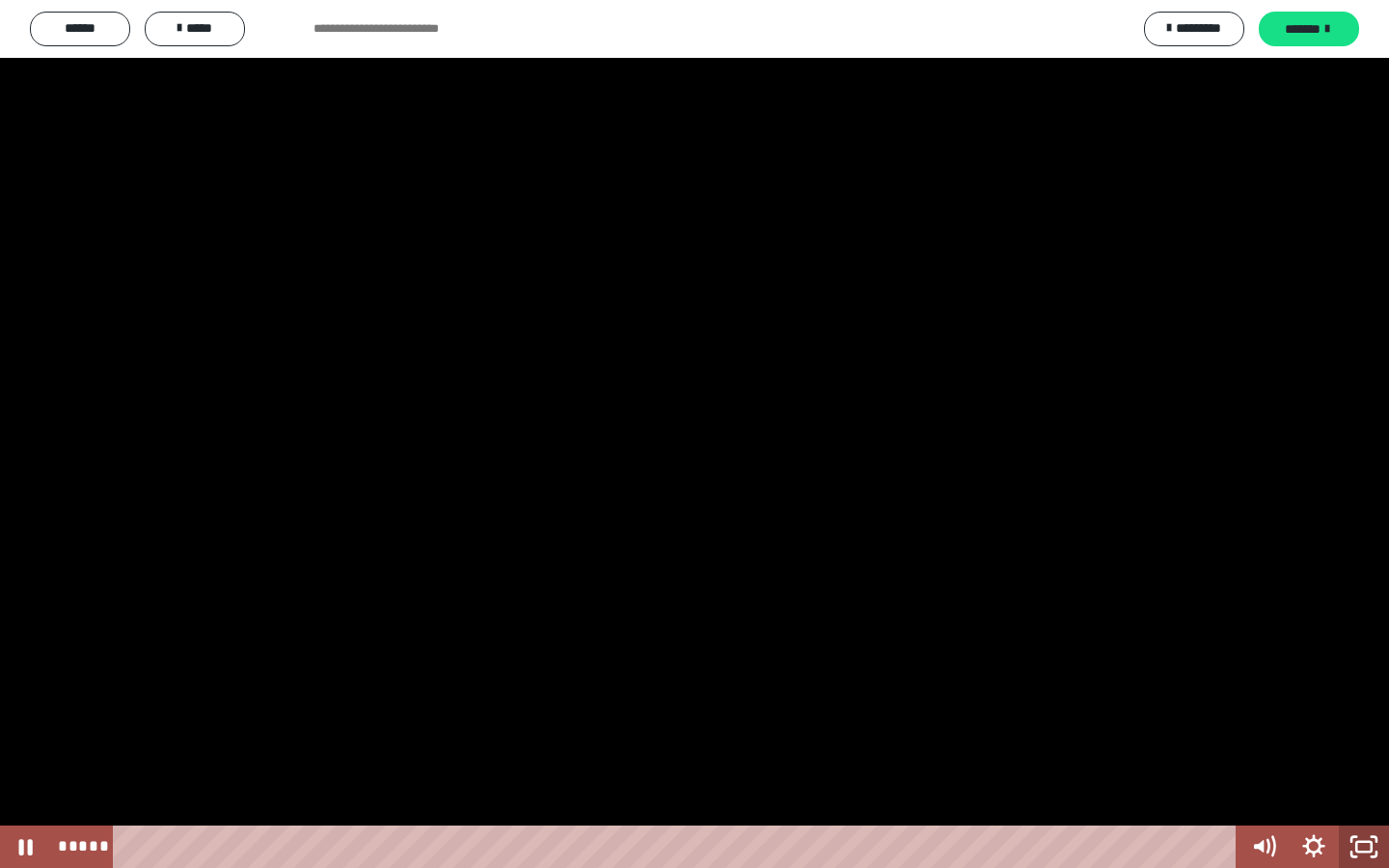 click 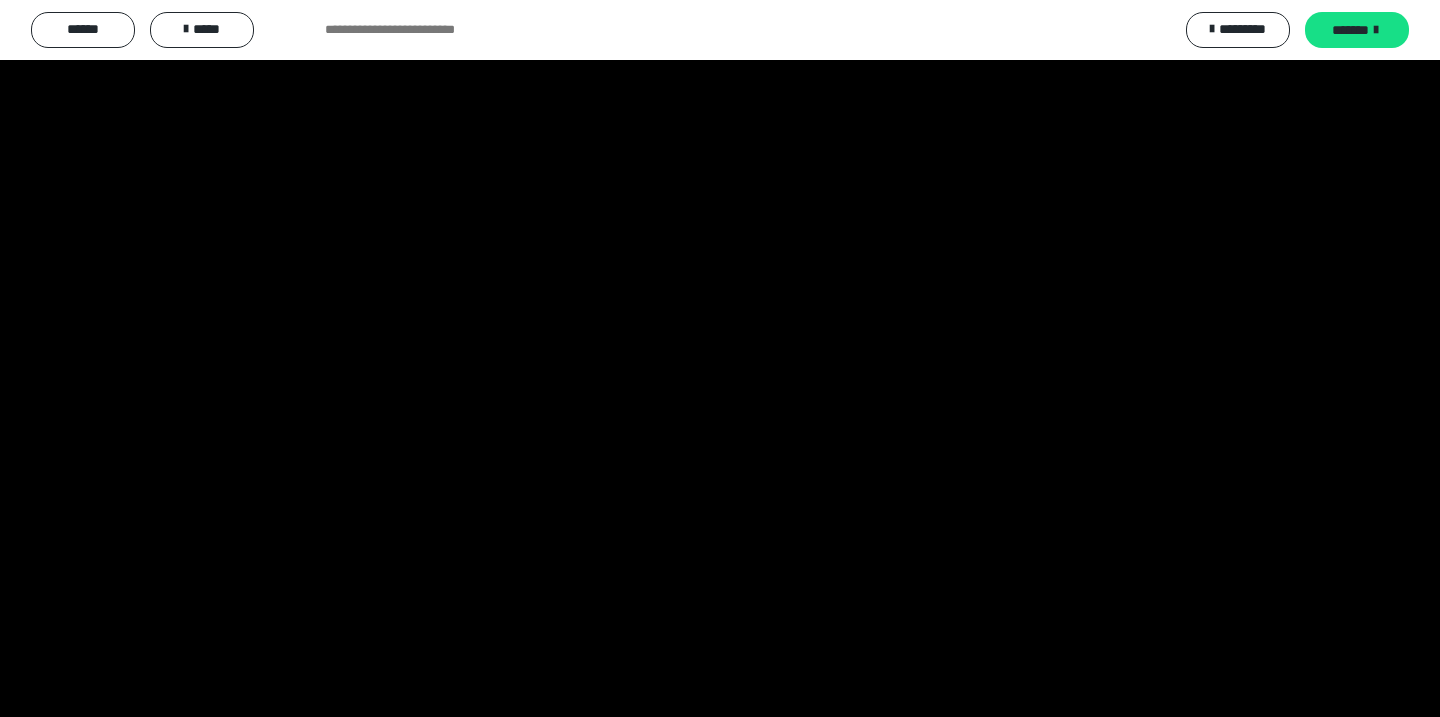 scroll, scrollTop: 3319, scrollLeft: 0, axis: vertical 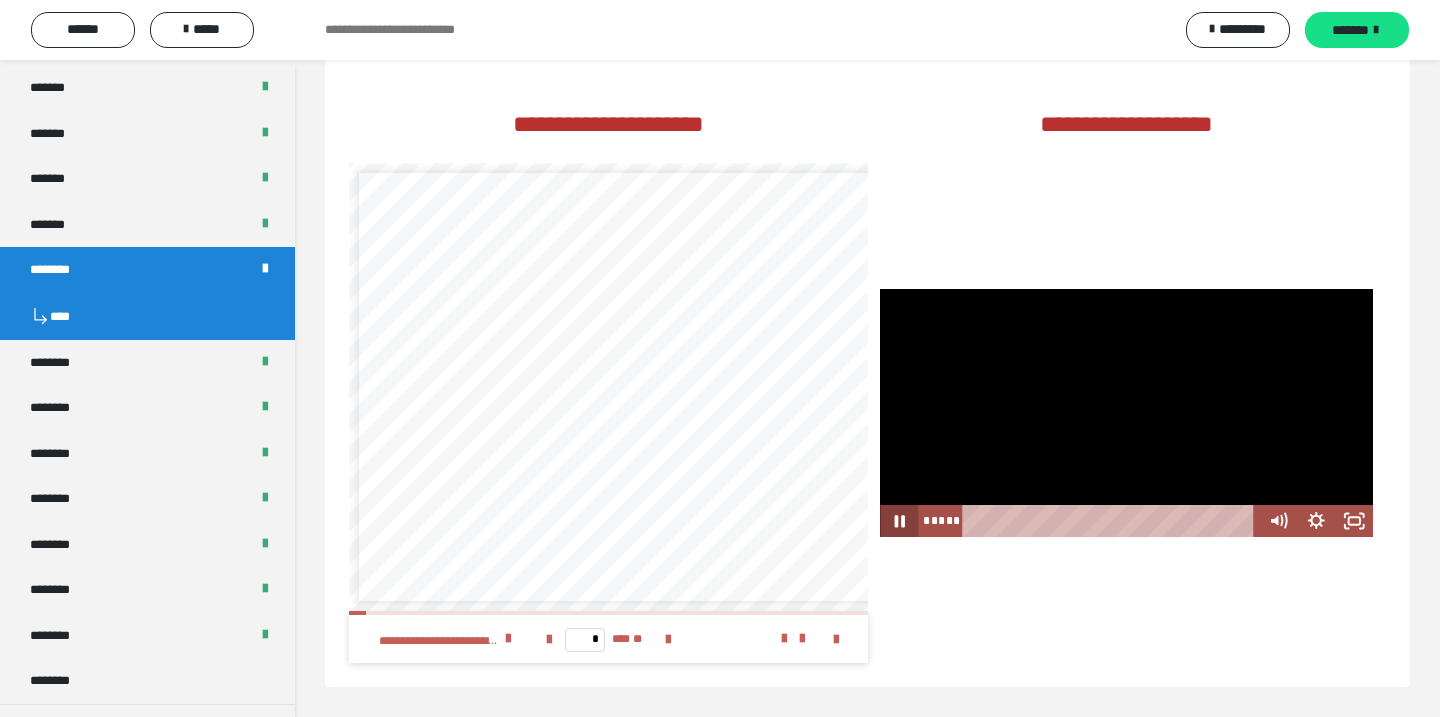 click 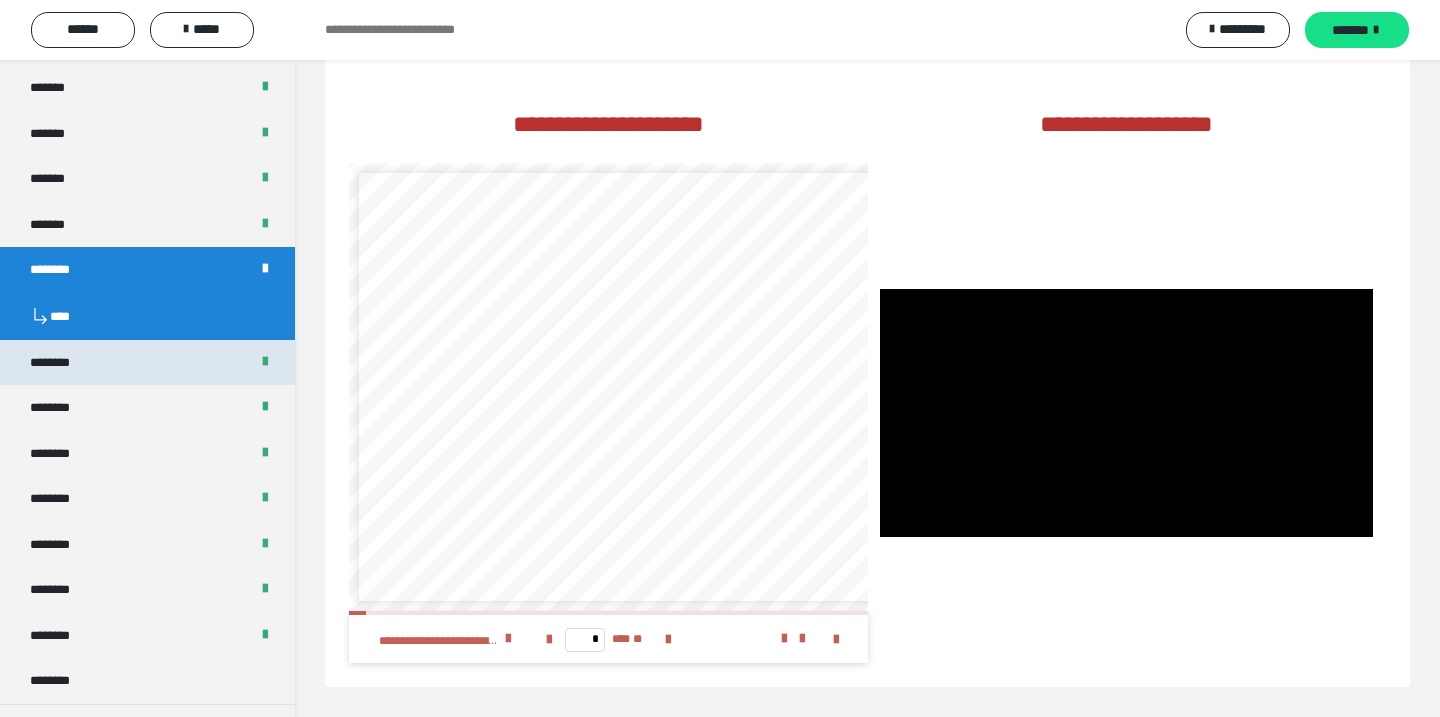 click on "********" at bounding box center [59, 363] 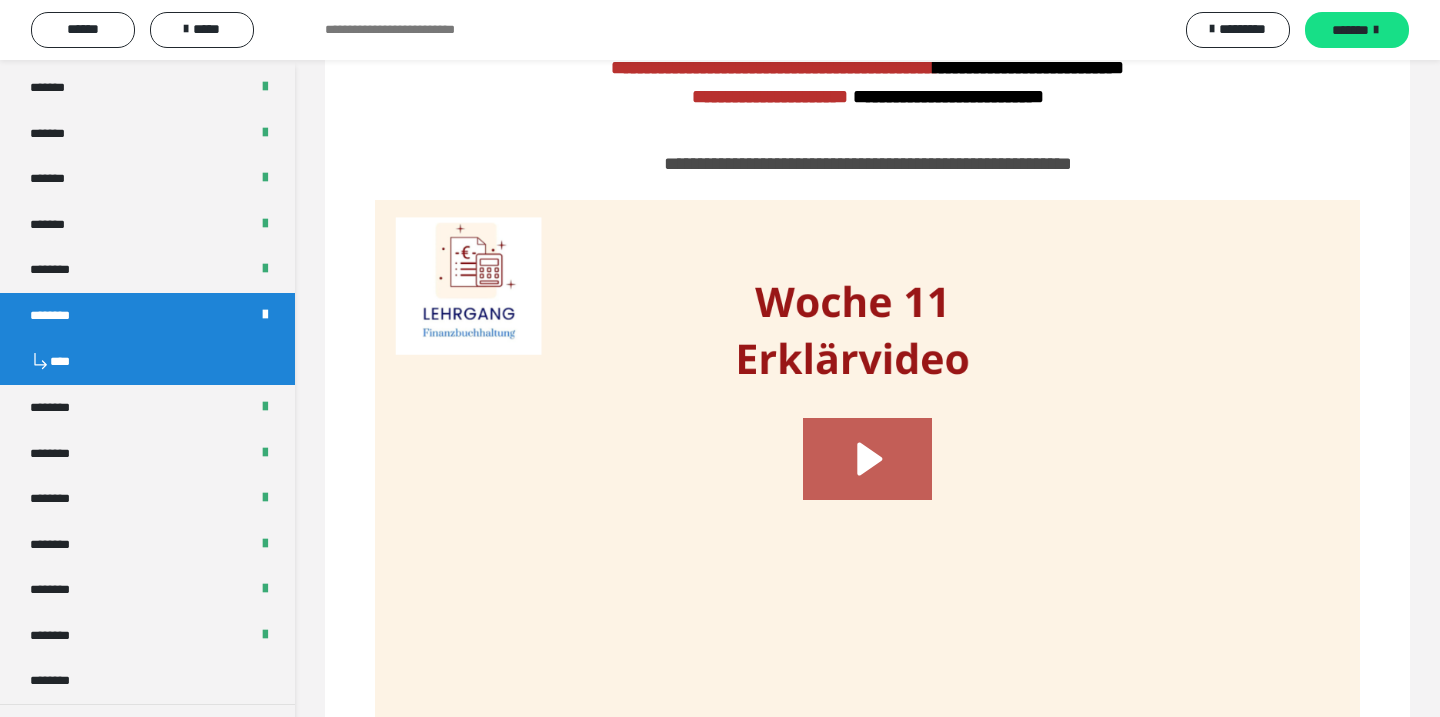 scroll, scrollTop: 1032, scrollLeft: 0, axis: vertical 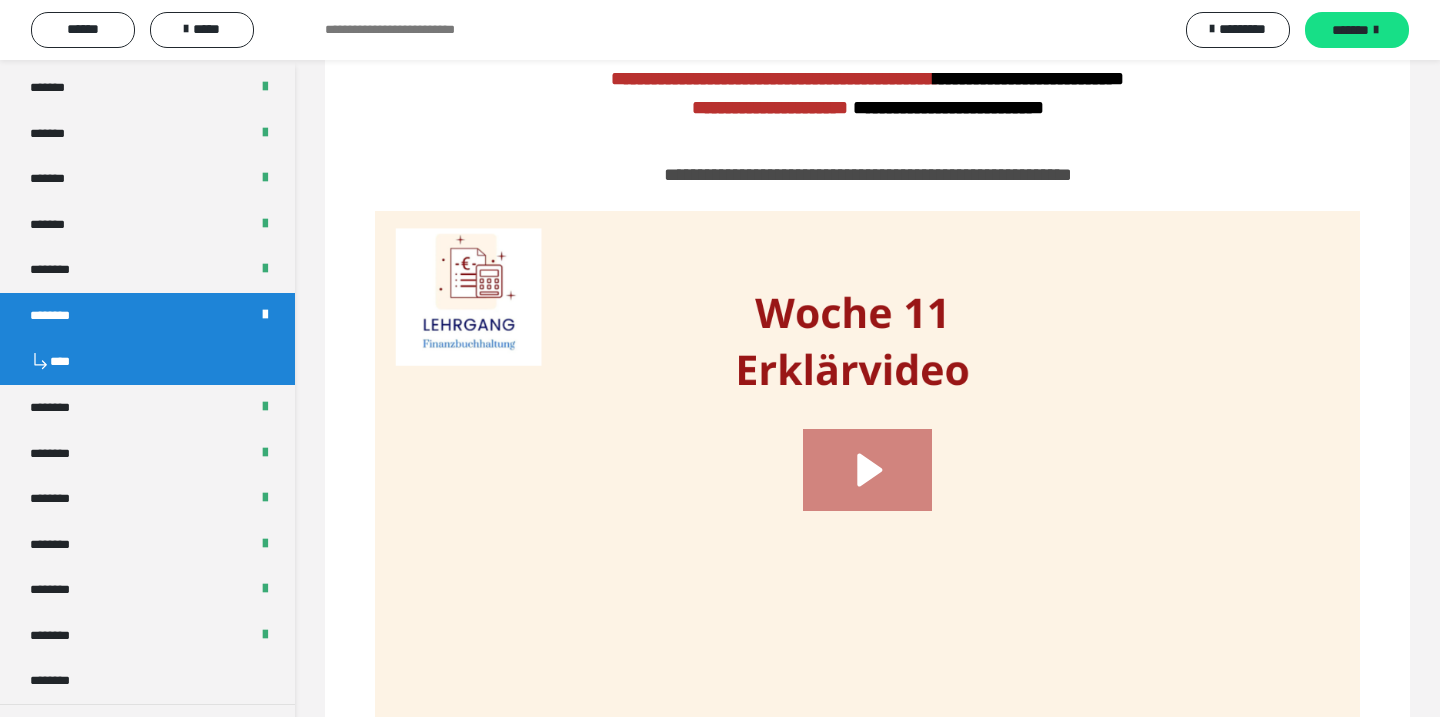click 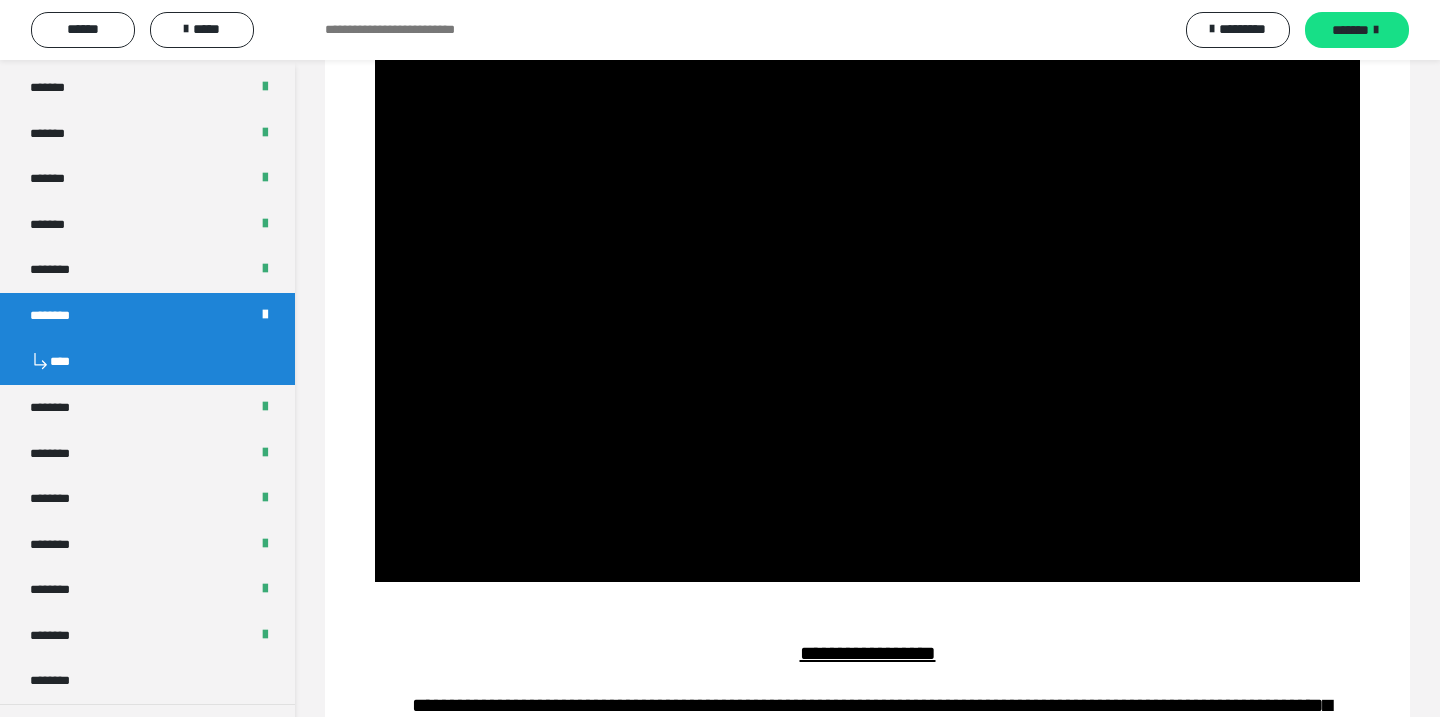scroll, scrollTop: 1220, scrollLeft: 0, axis: vertical 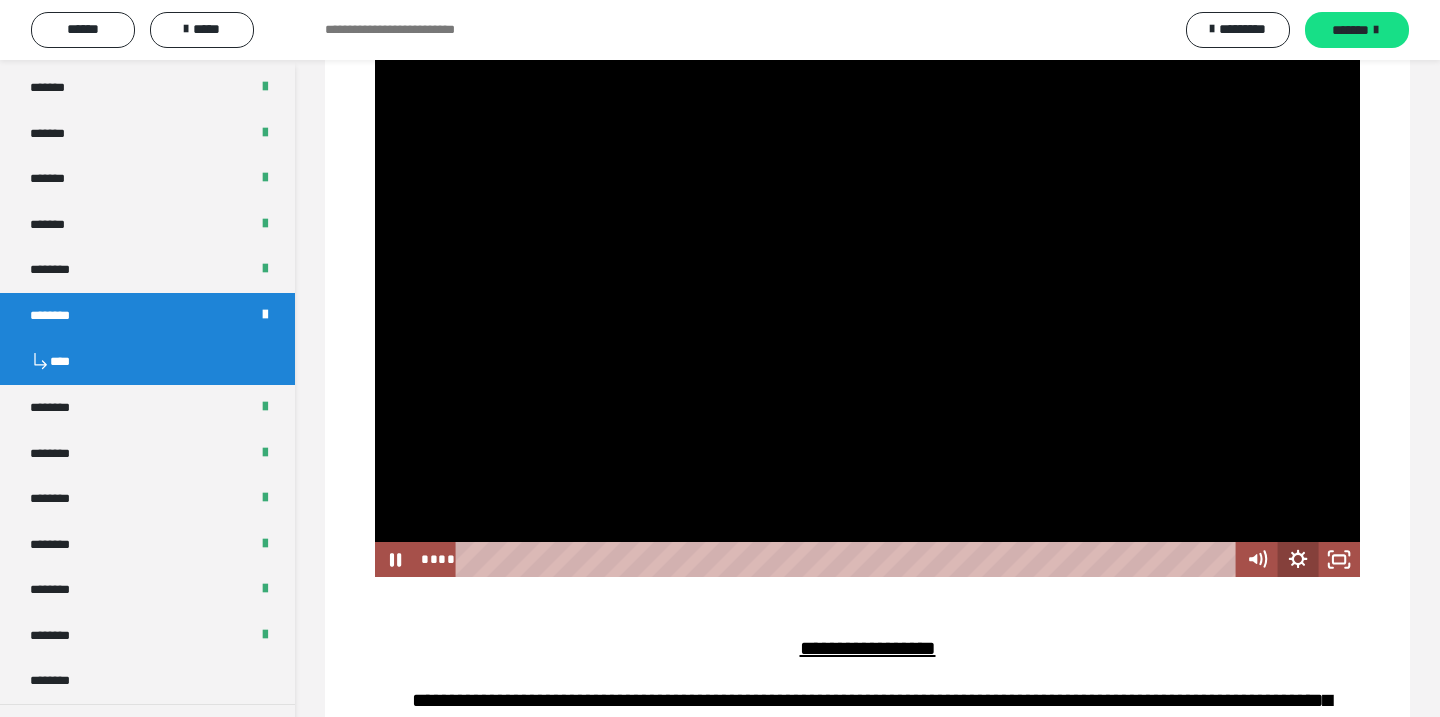 click 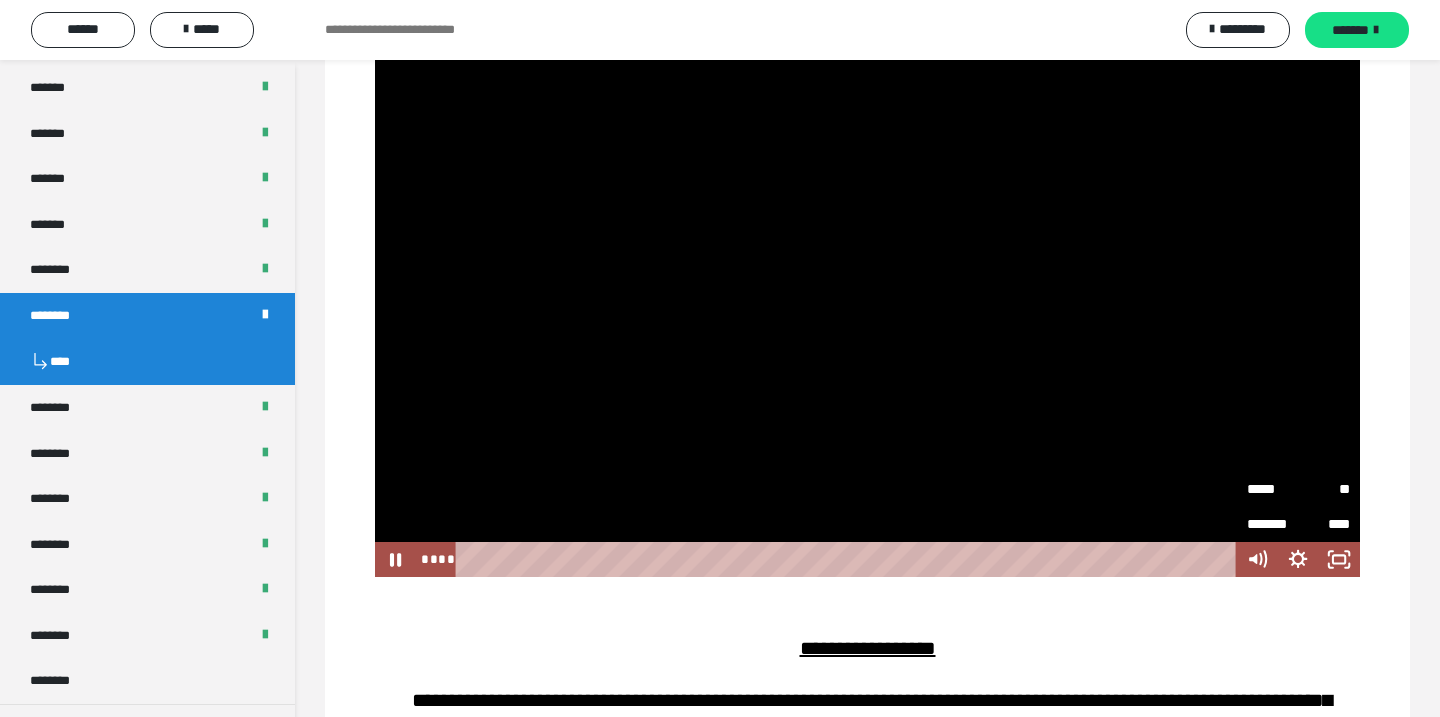 click on "*****" at bounding box center (1272, 485) 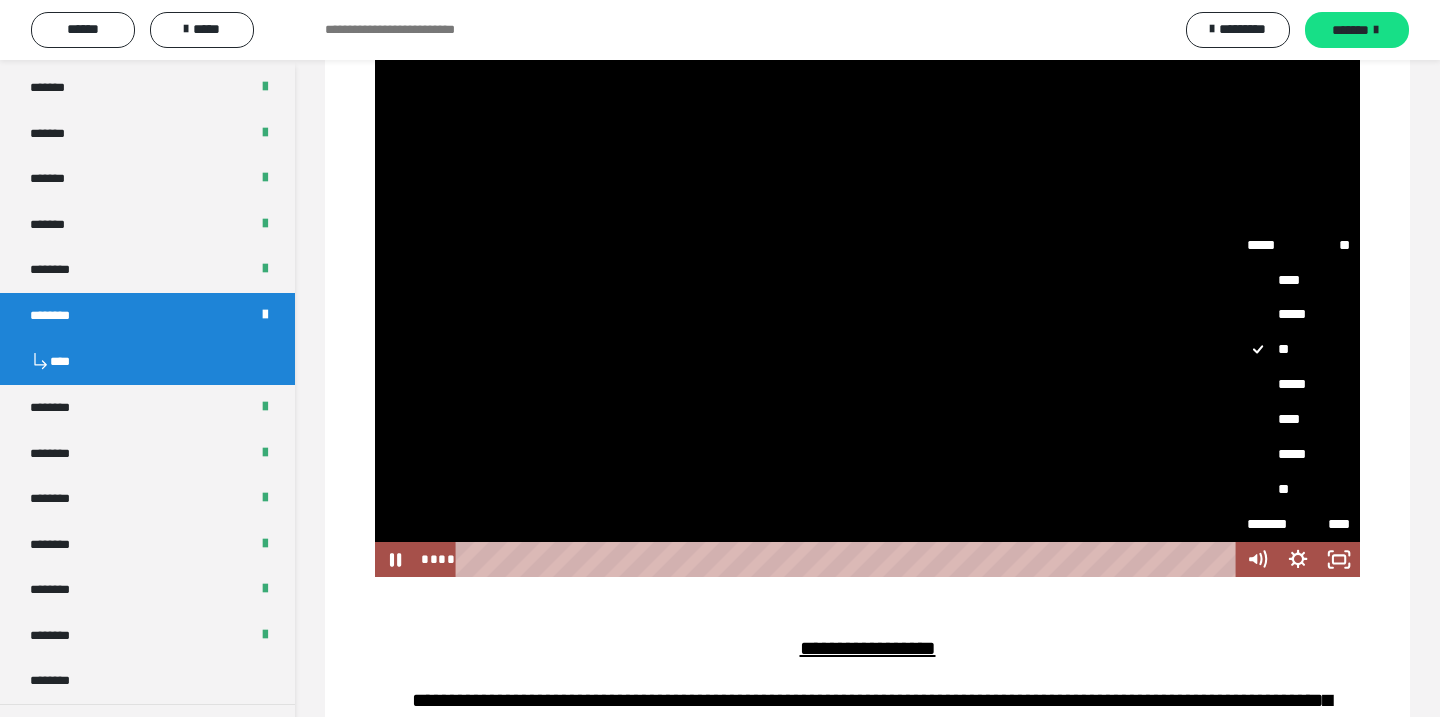 click on "*****" at bounding box center (1298, 385) 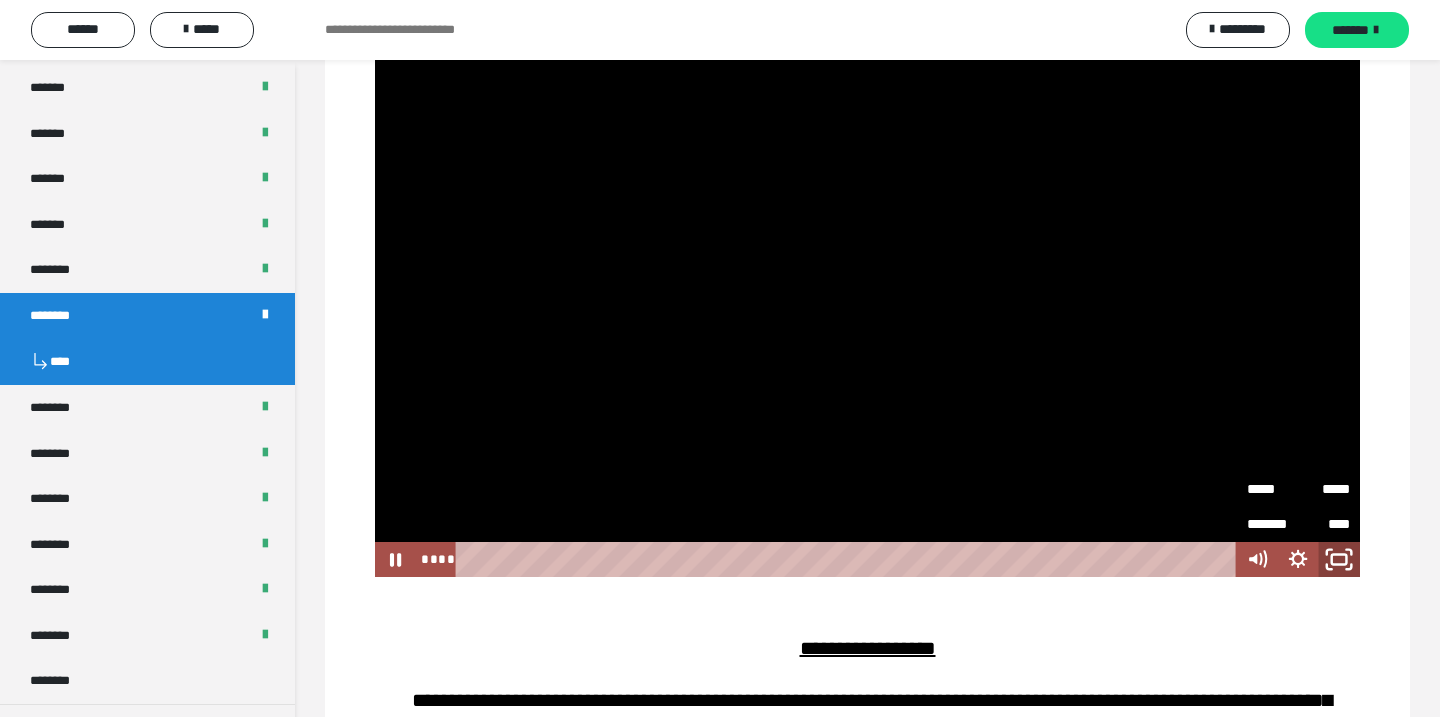 click 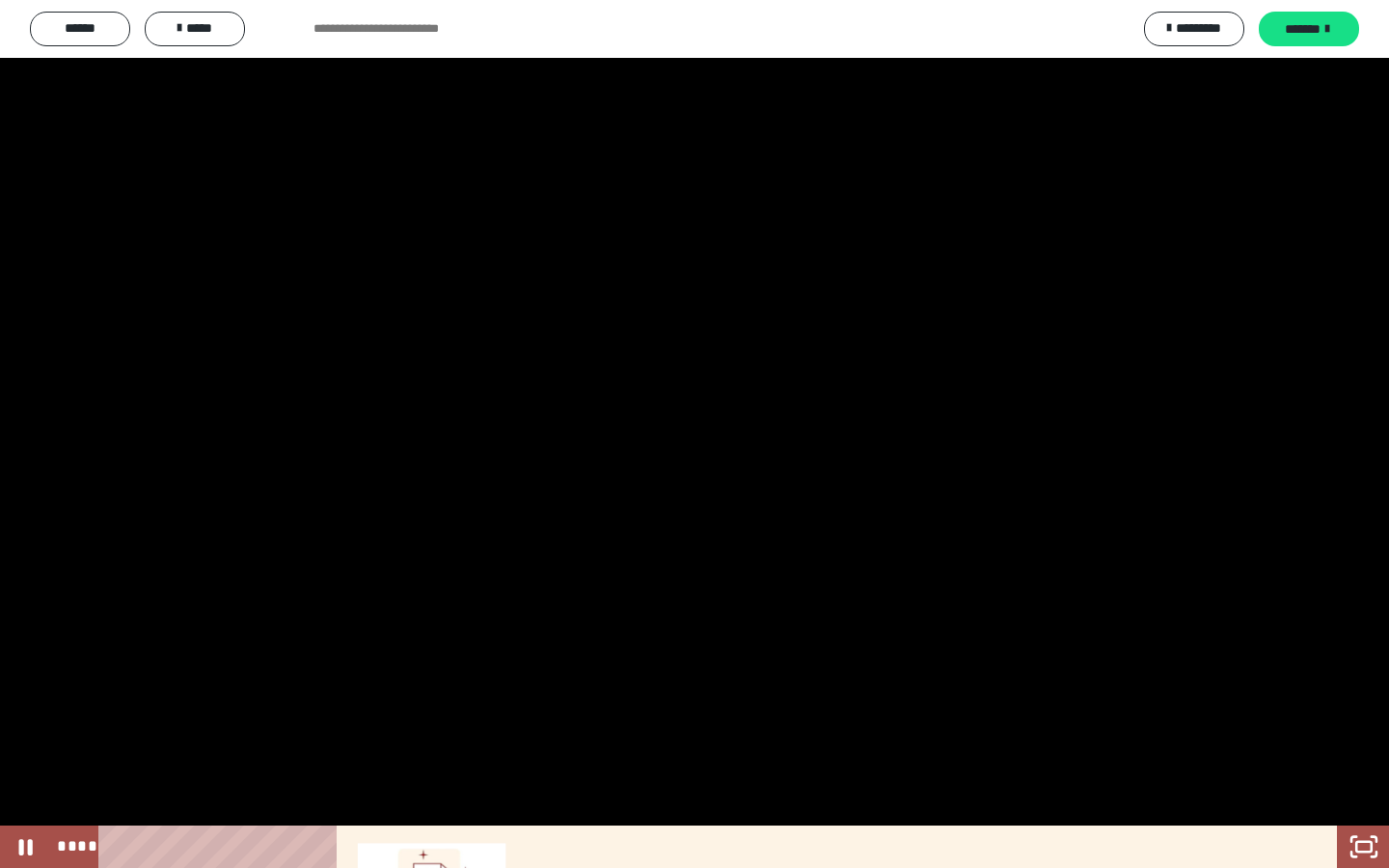 click at bounding box center [694, 434] 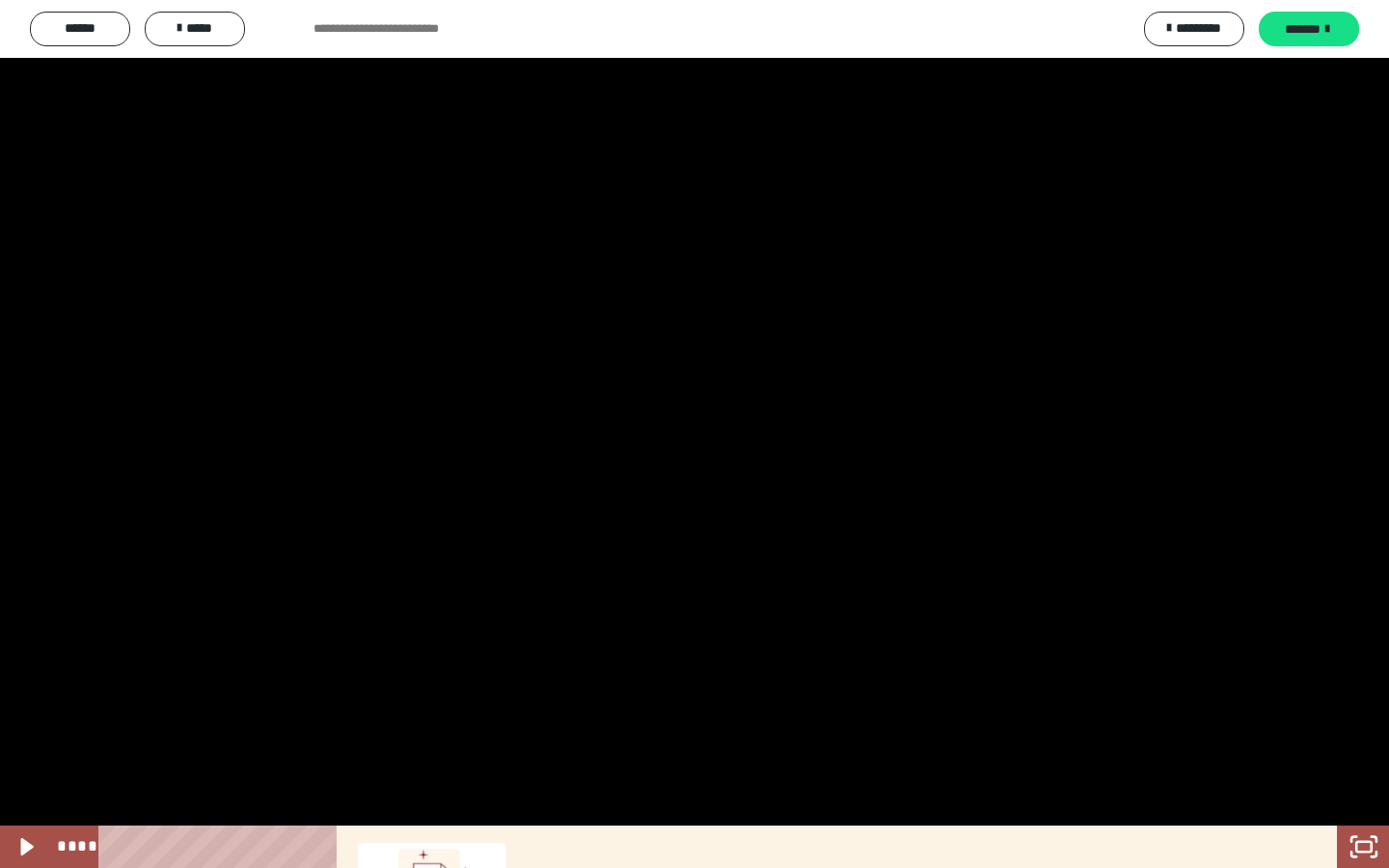 click at bounding box center (694, 434) 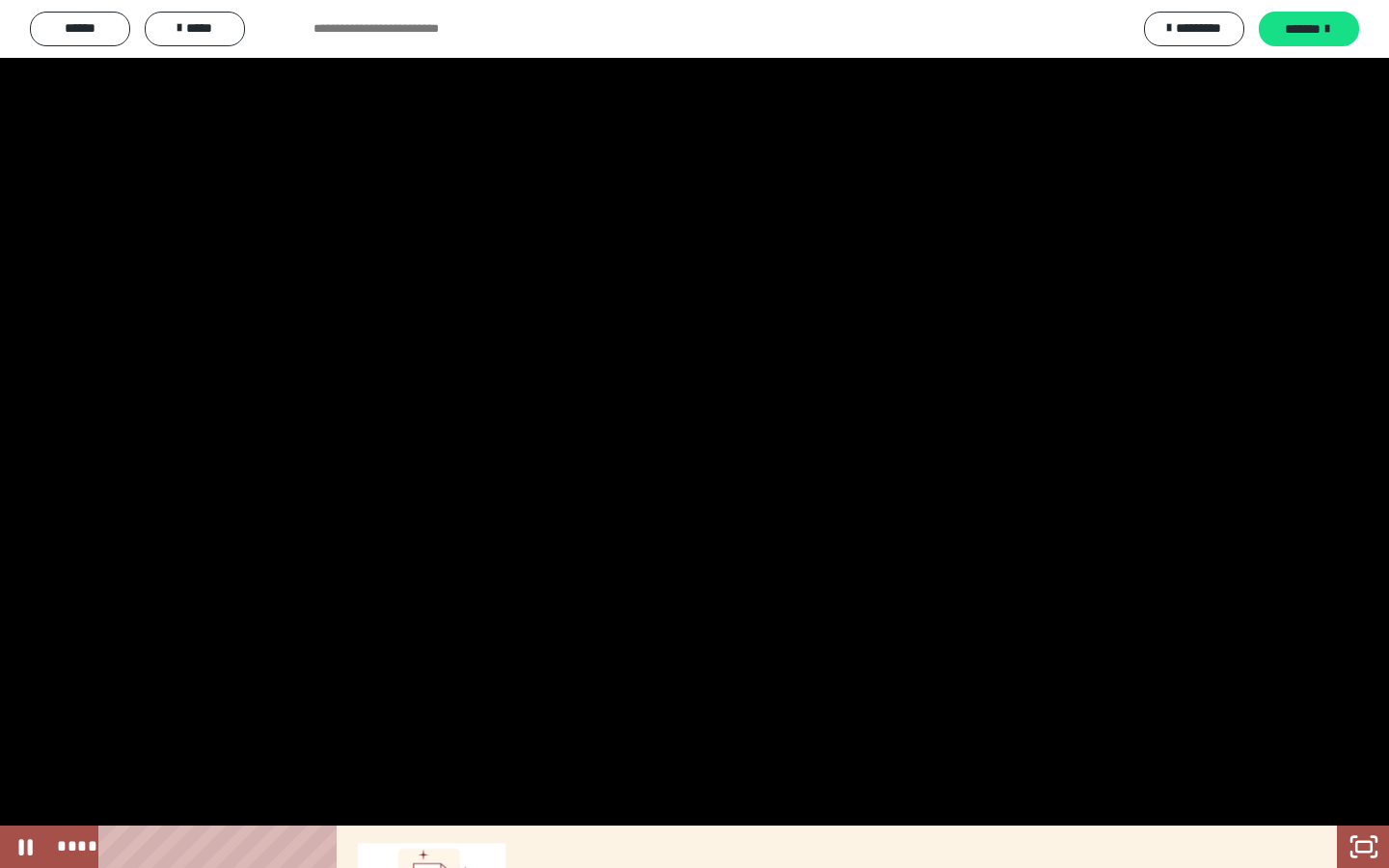 click at bounding box center [694, 434] 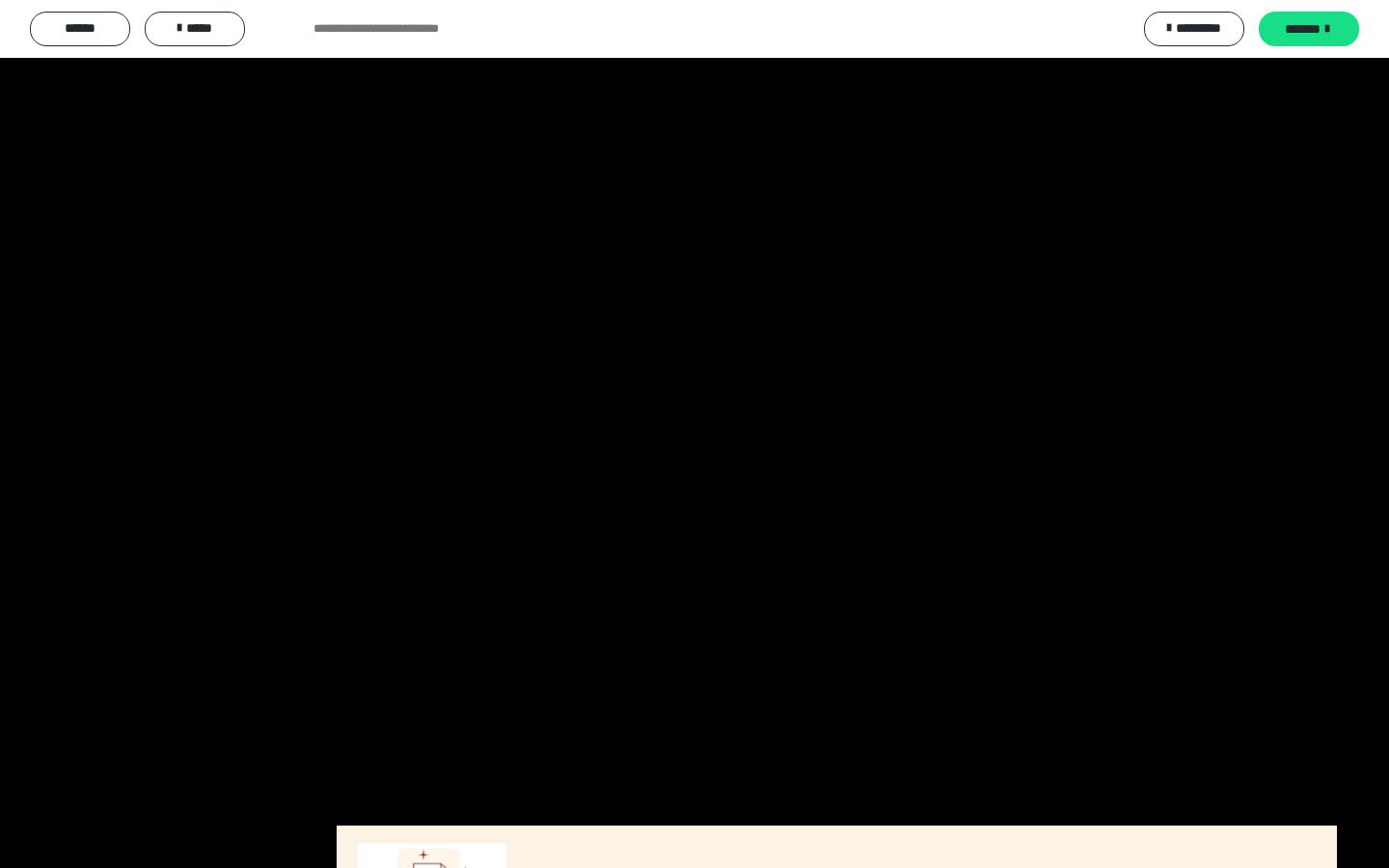 click at bounding box center (694, 434) 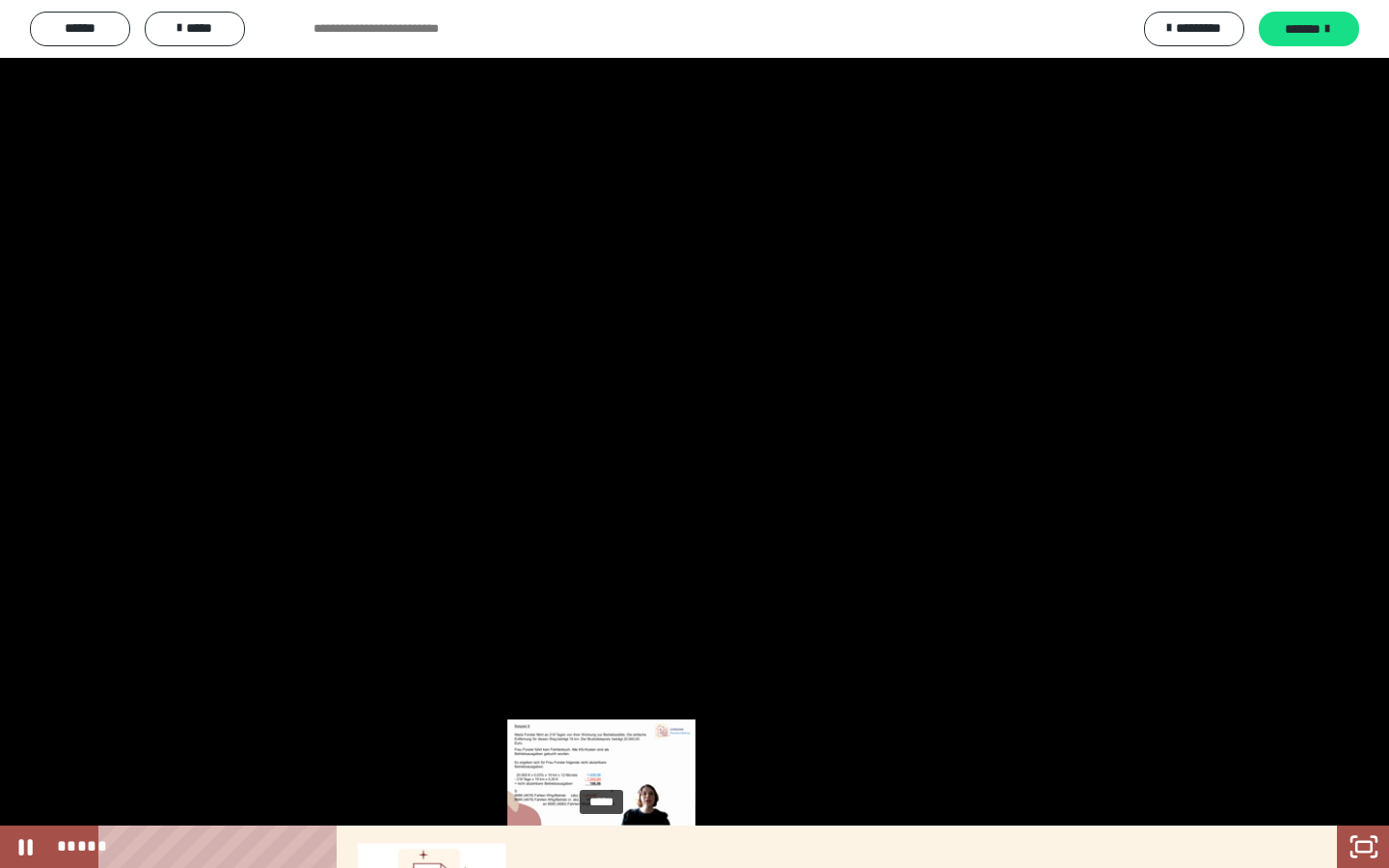 click on "*****" at bounding box center [671, 847] 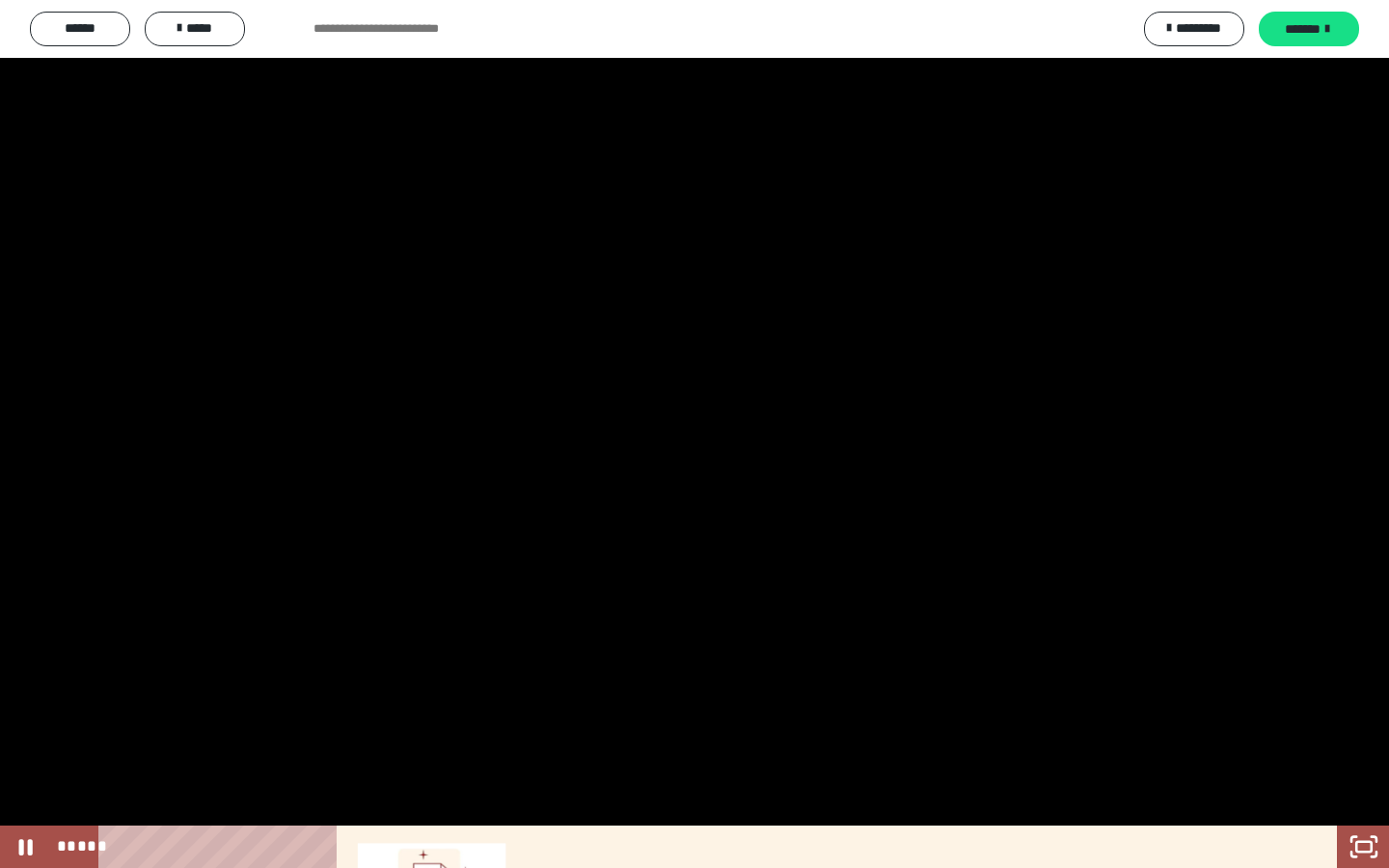 click at bounding box center [694, 434] 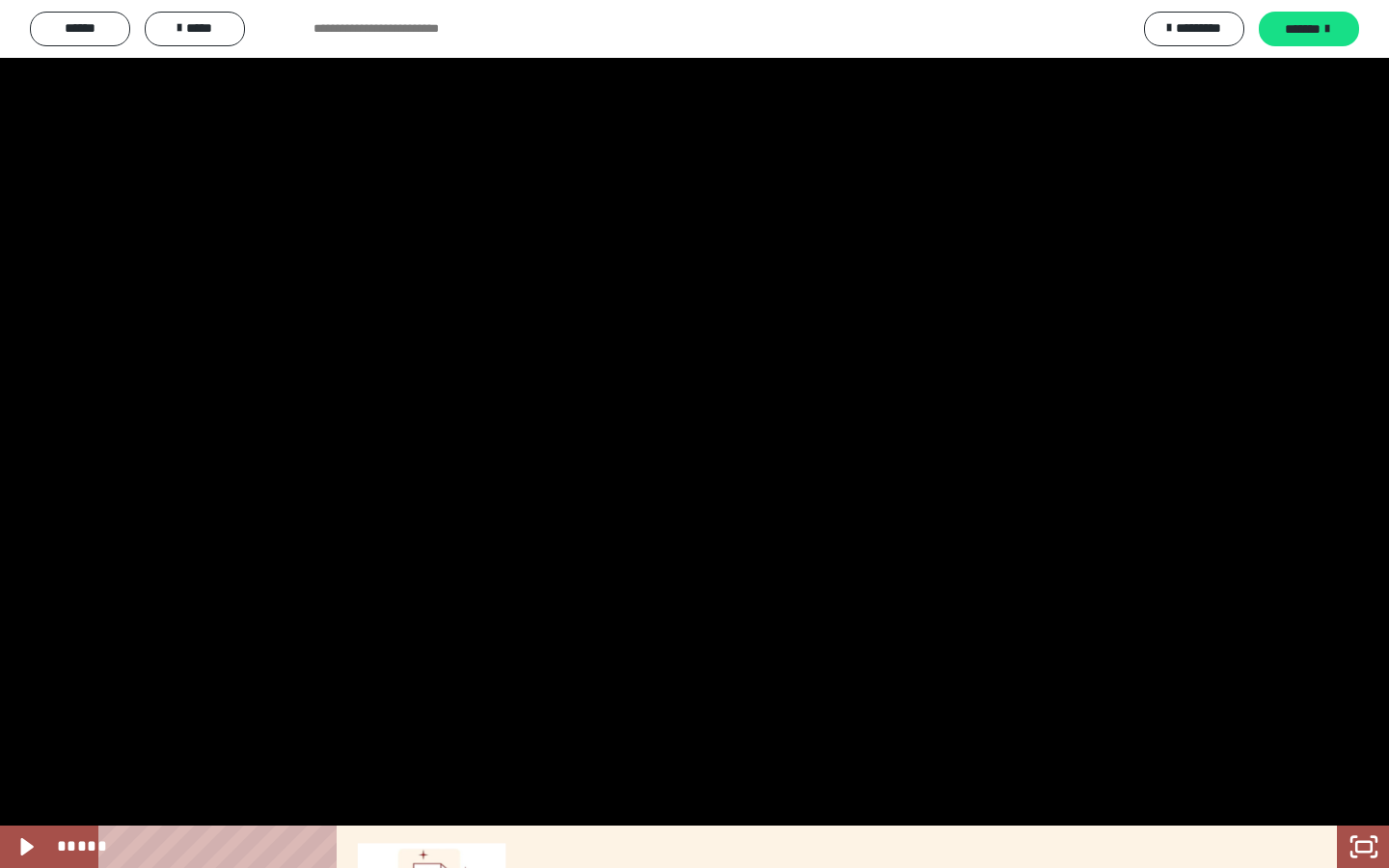 click at bounding box center [694, 434] 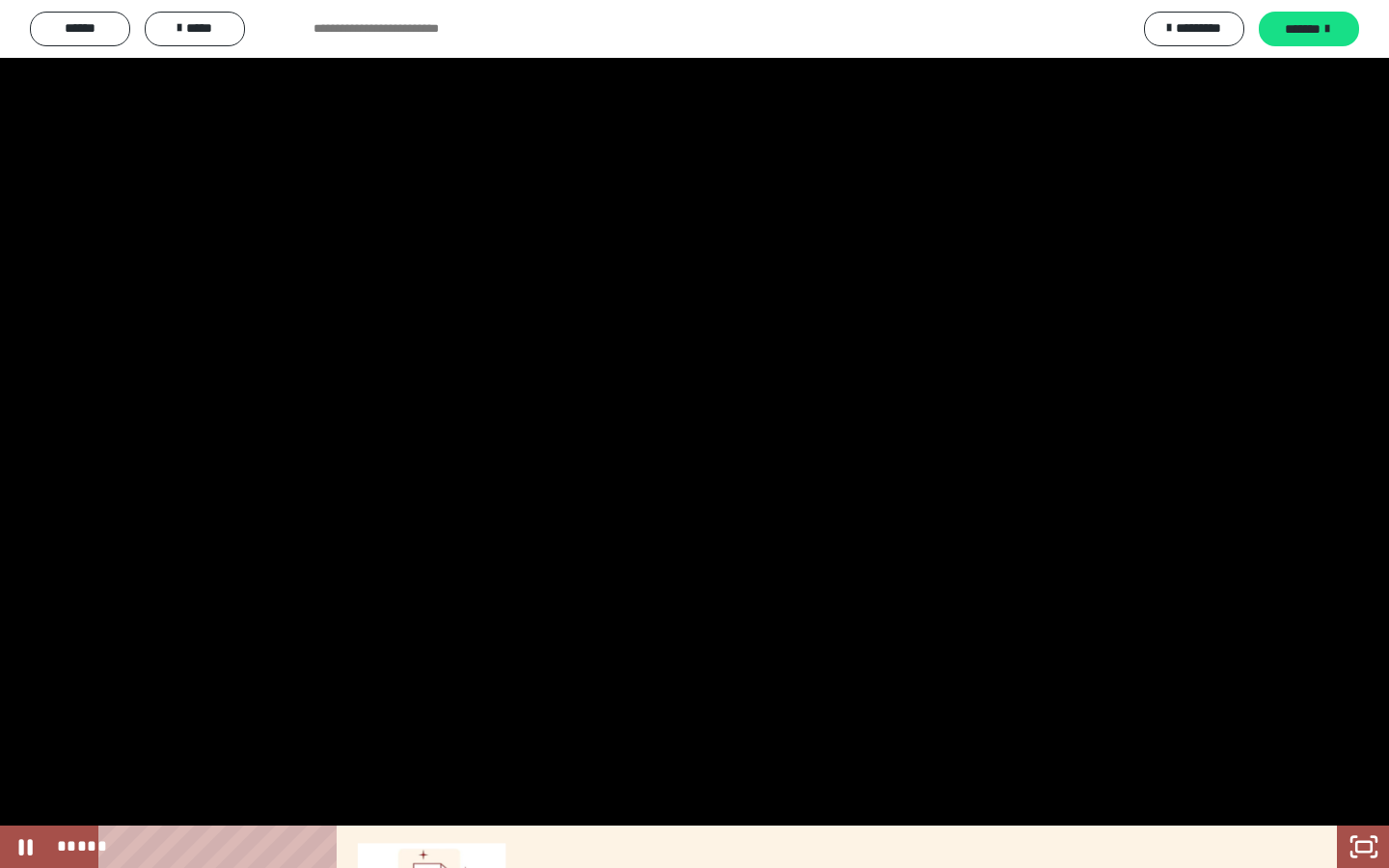 click at bounding box center (694, 434) 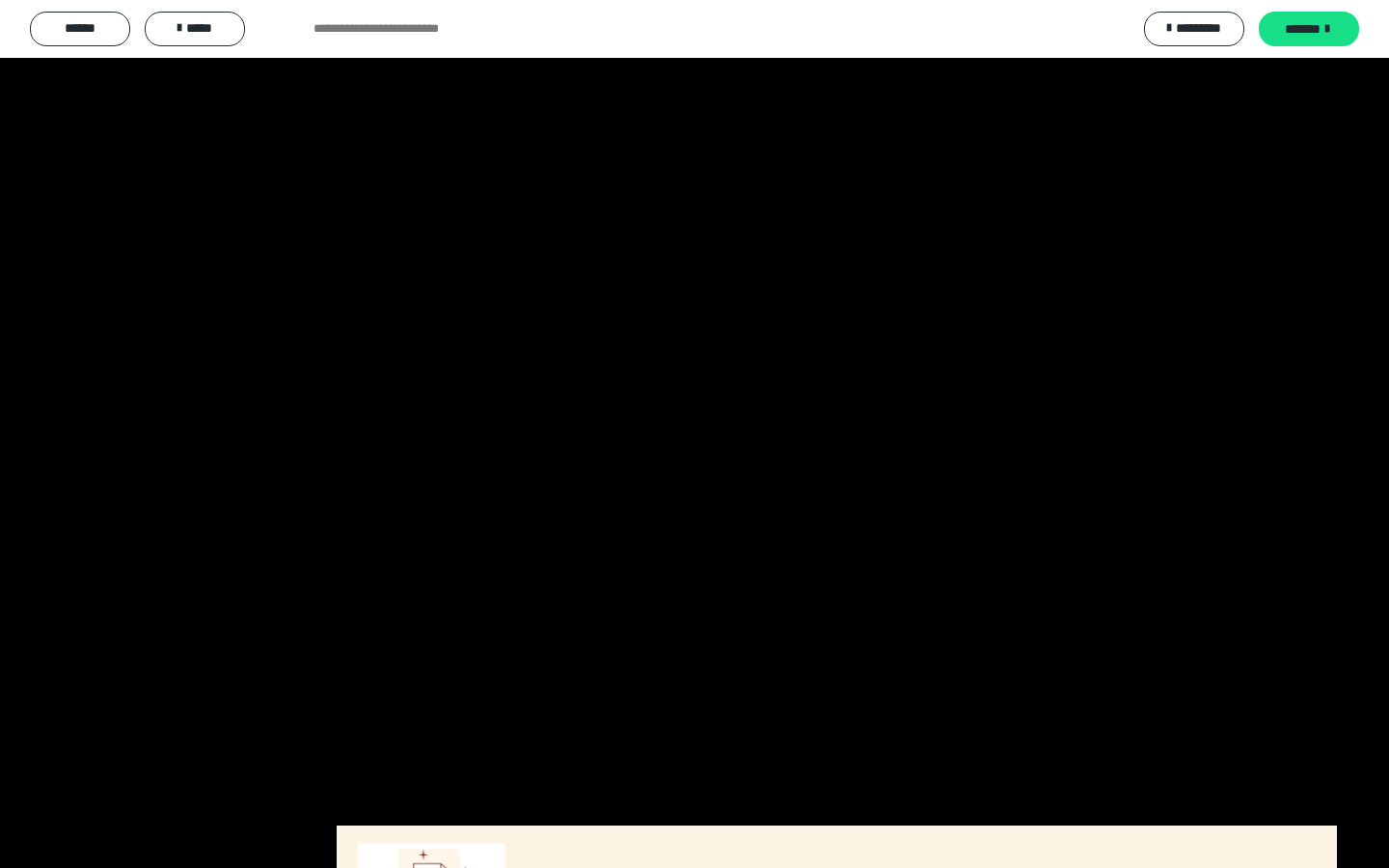 click at bounding box center [694, 434] 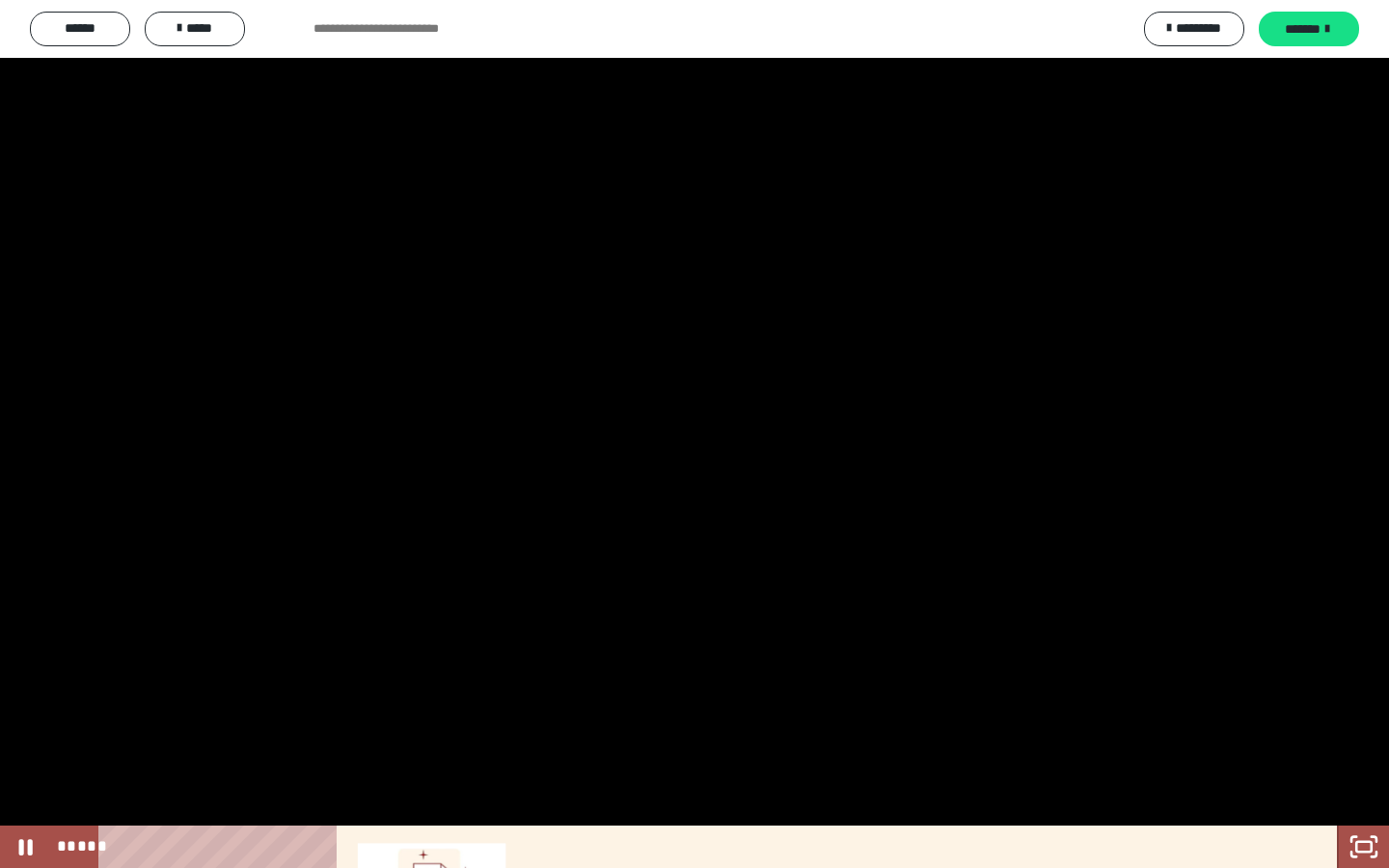 click 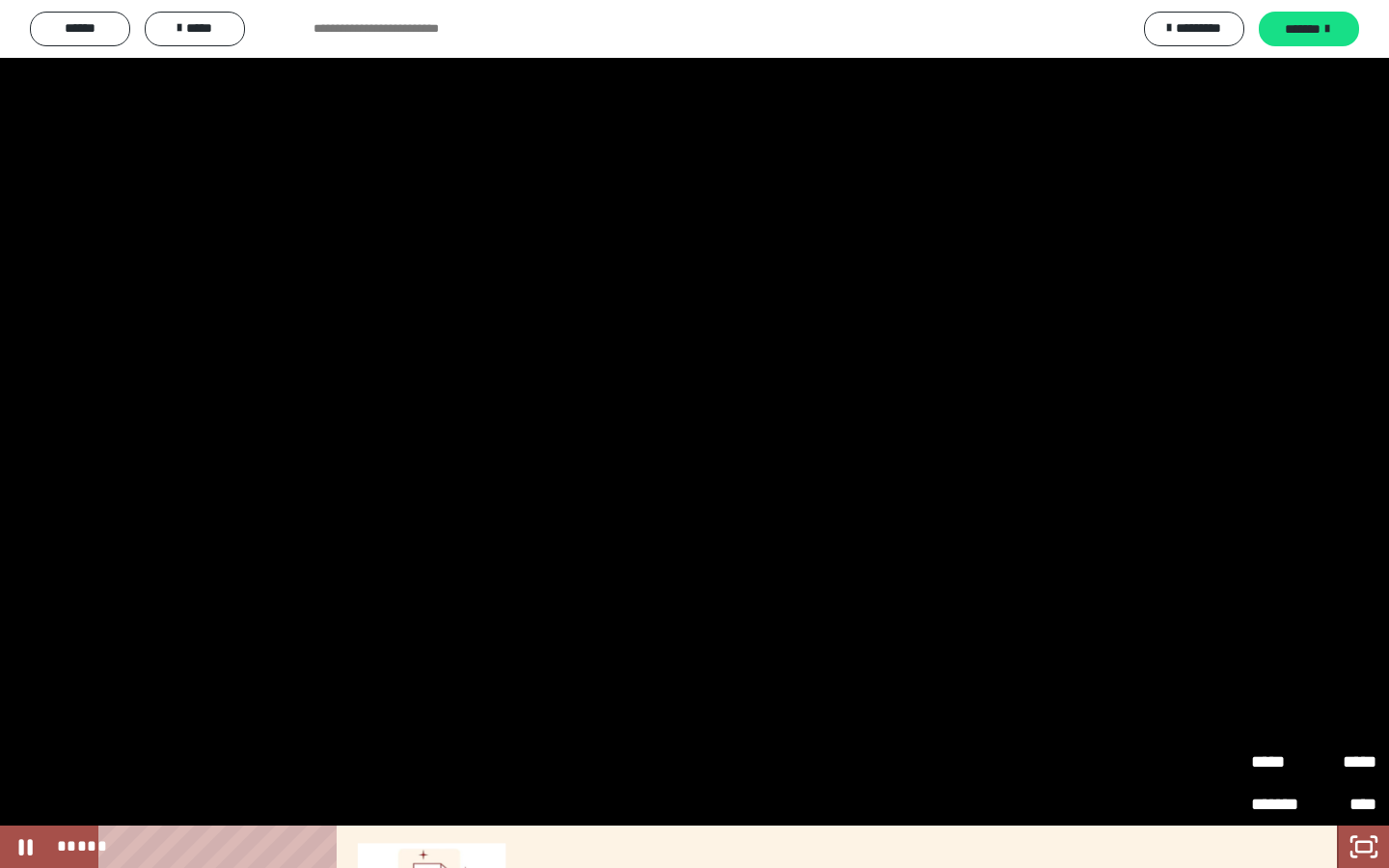 click 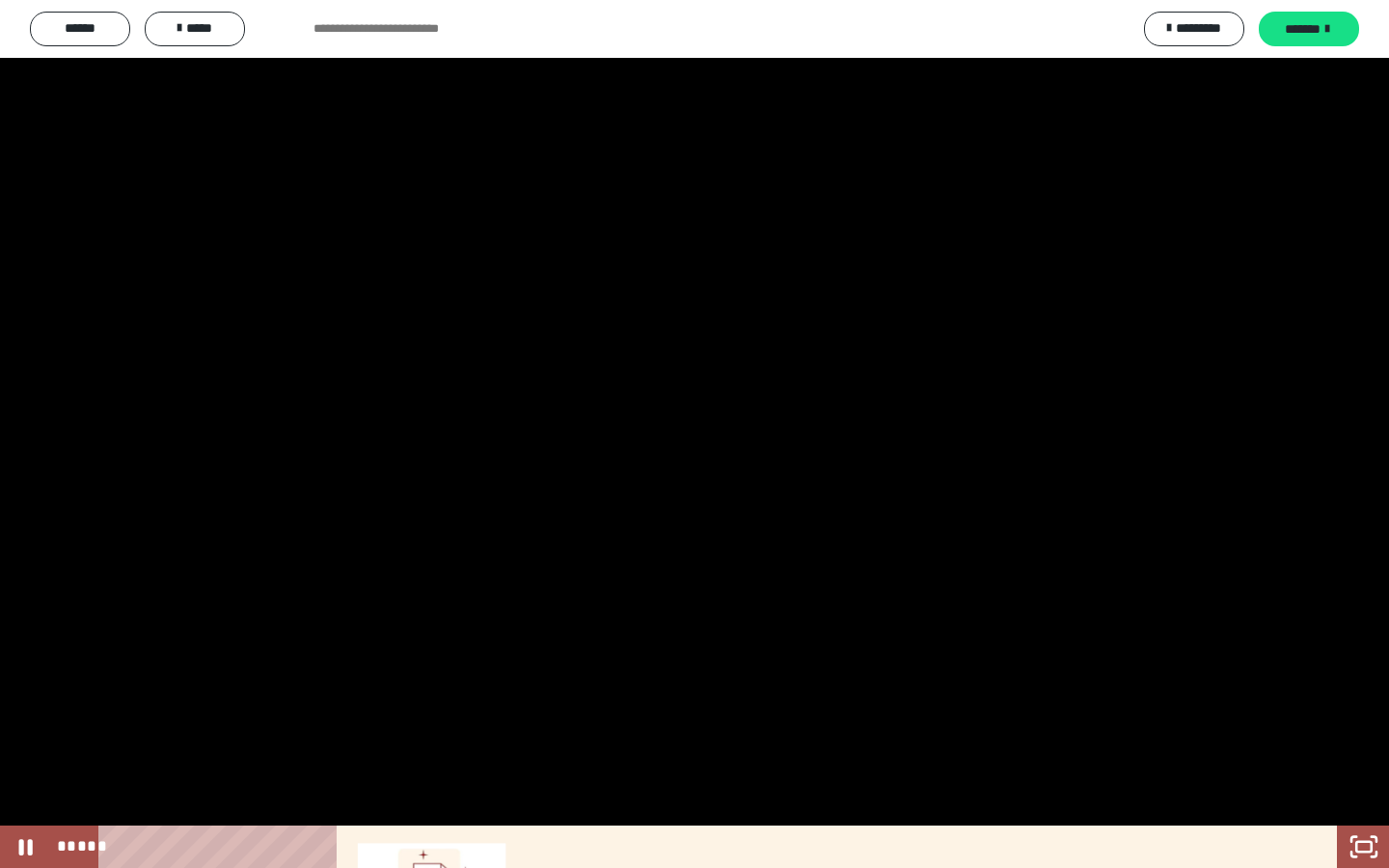 click at bounding box center [694, 434] 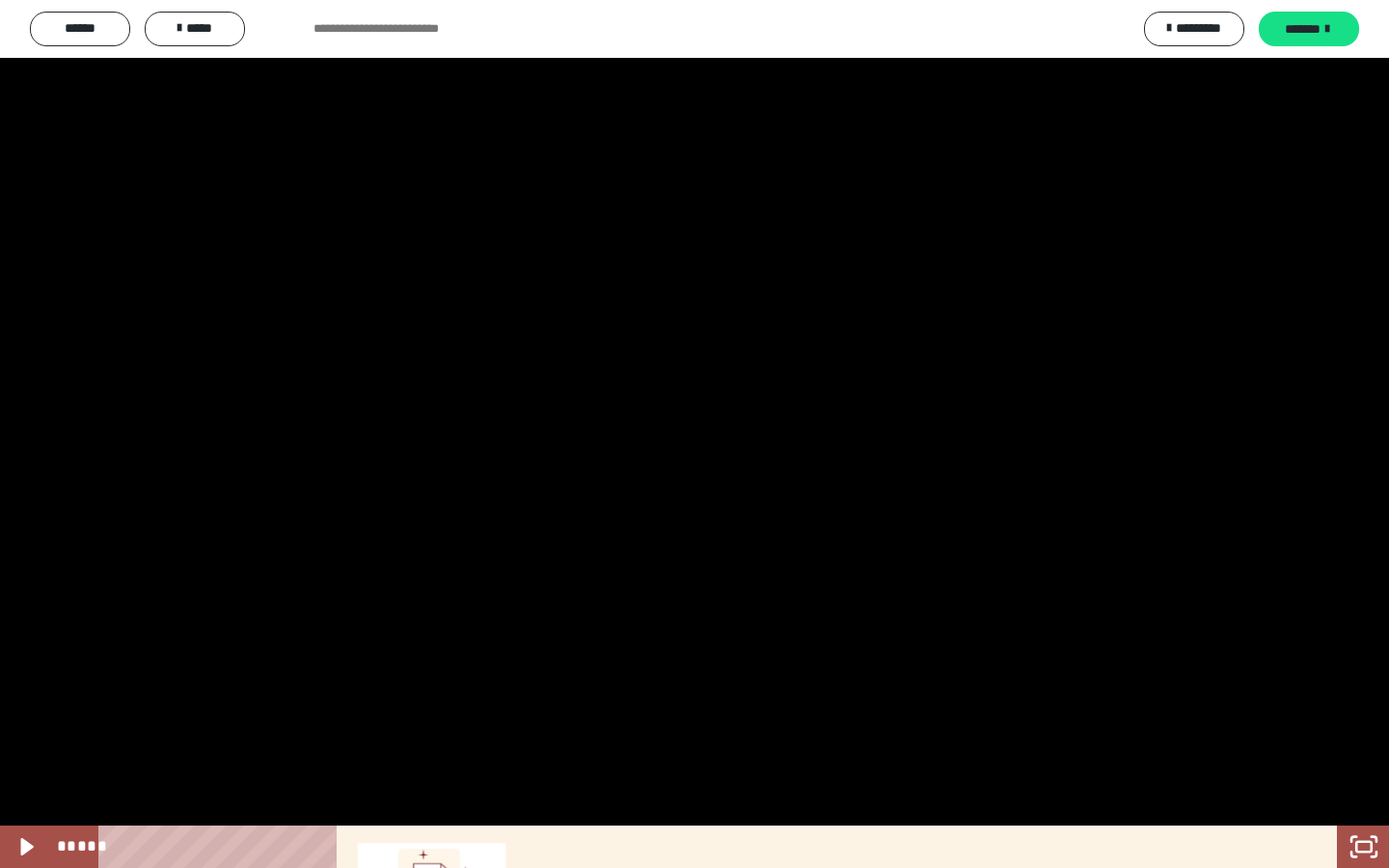 click at bounding box center (694, 434) 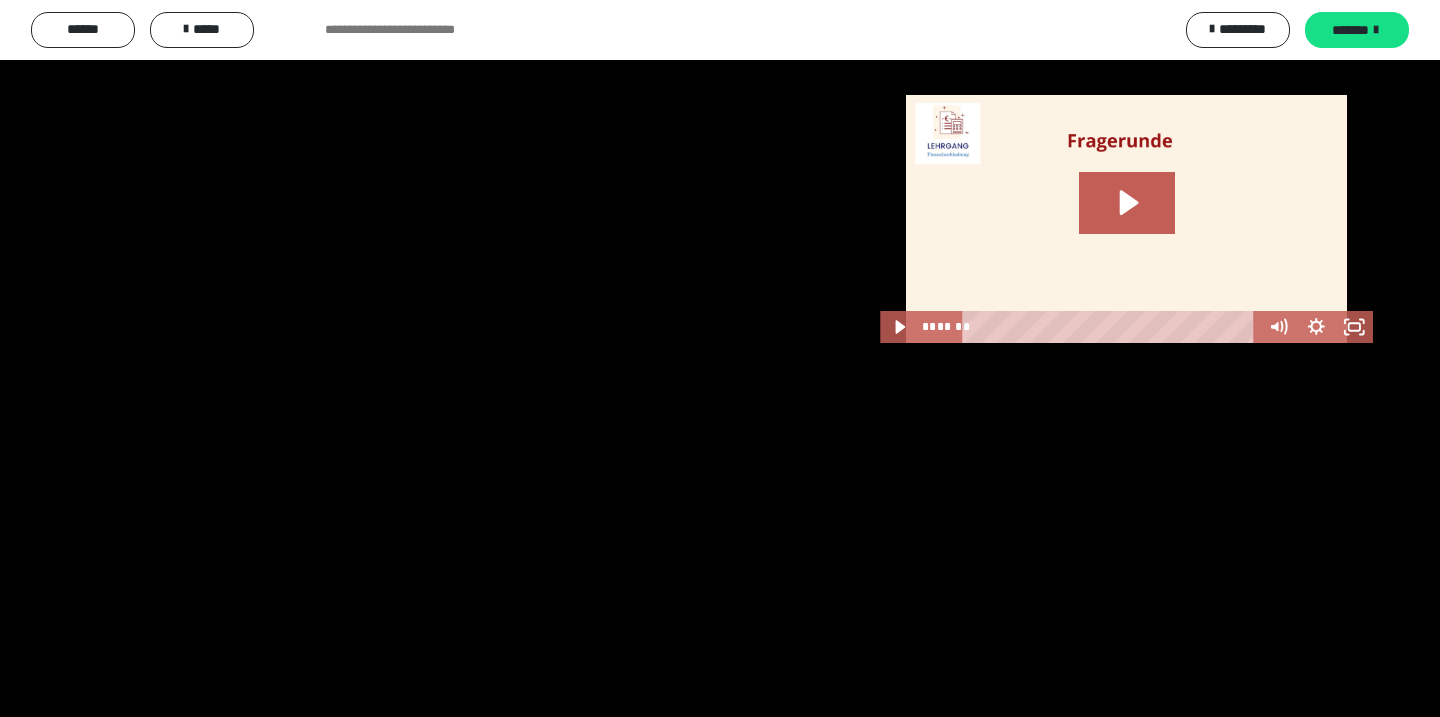 scroll, scrollTop: 3864, scrollLeft: 0, axis: vertical 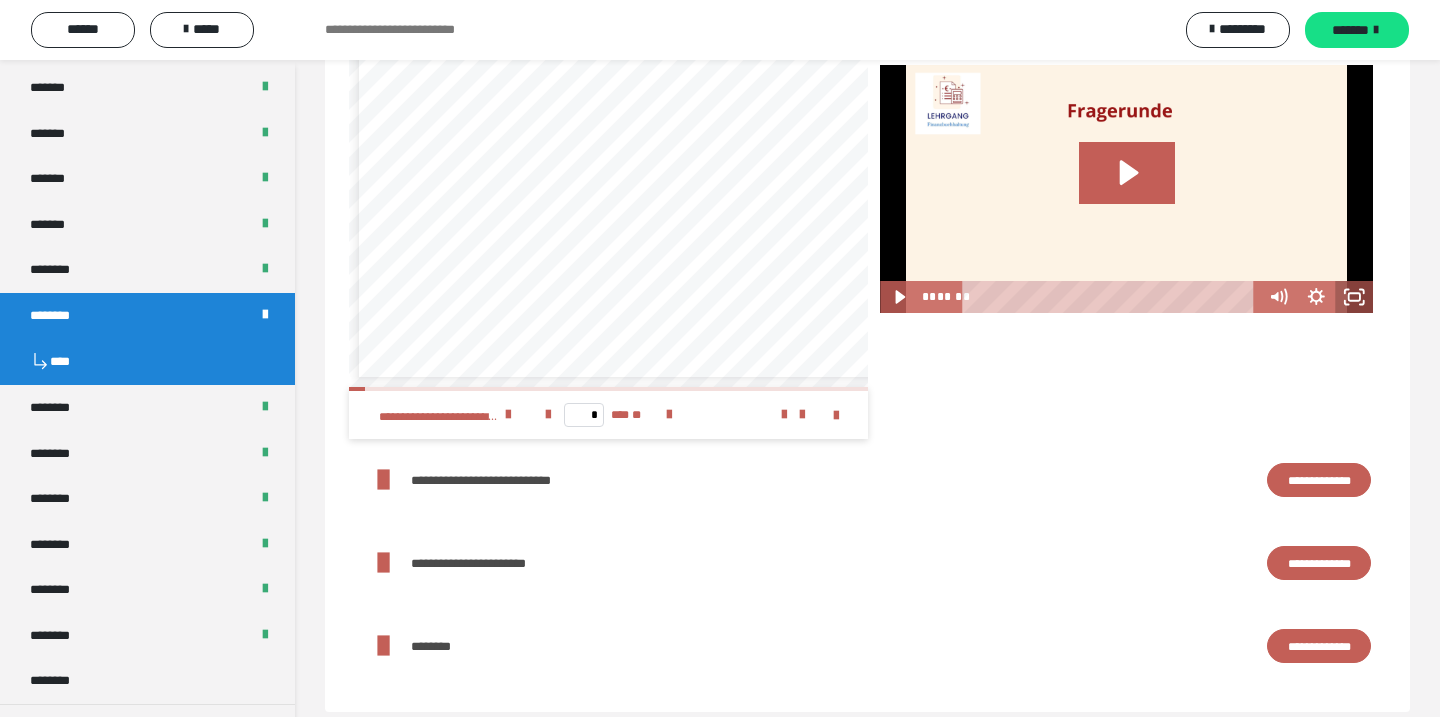 click 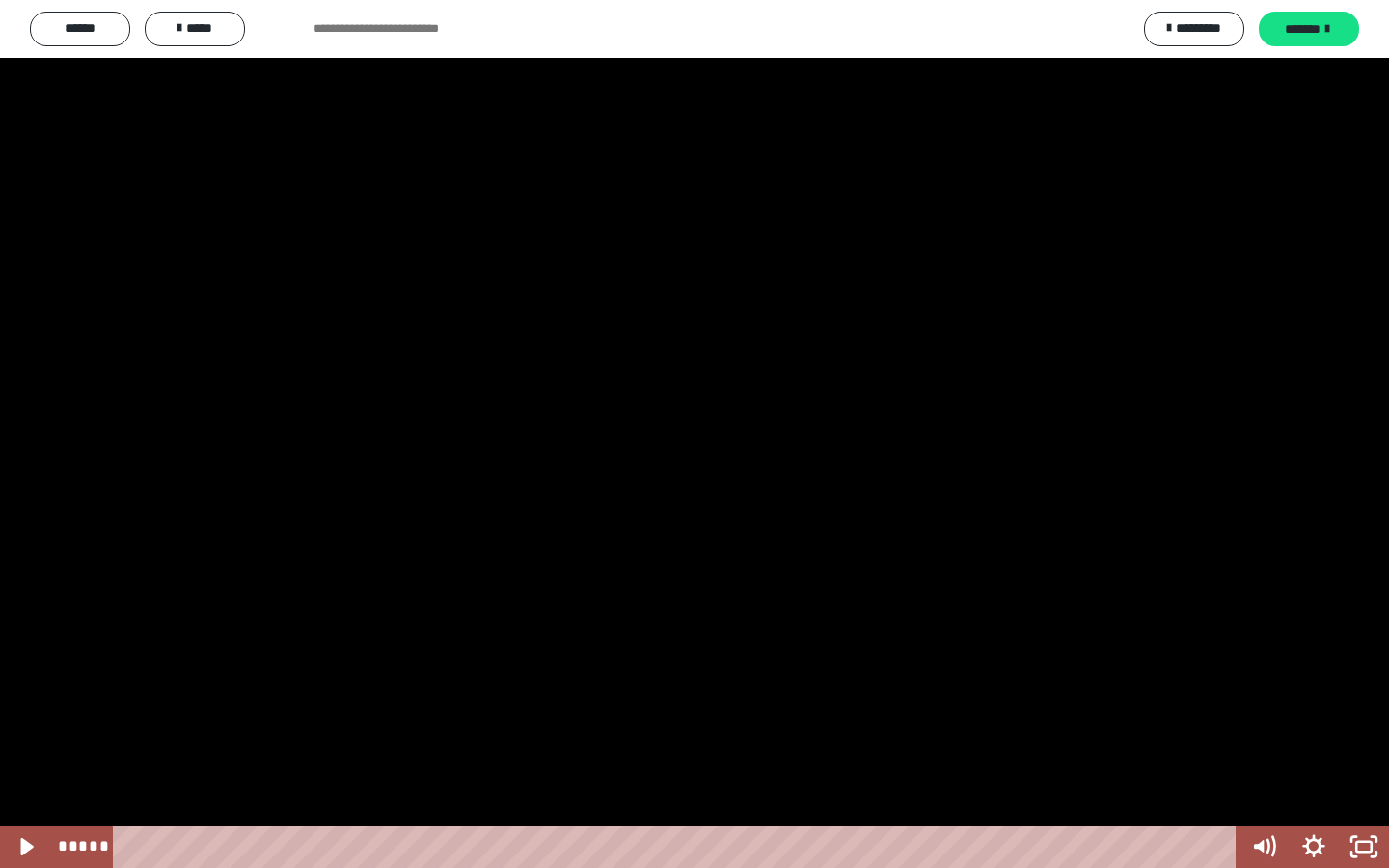 drag, startPoint x: 1001, startPoint y: 845, endPoint x: 281, endPoint y: 793, distance: 721.8753 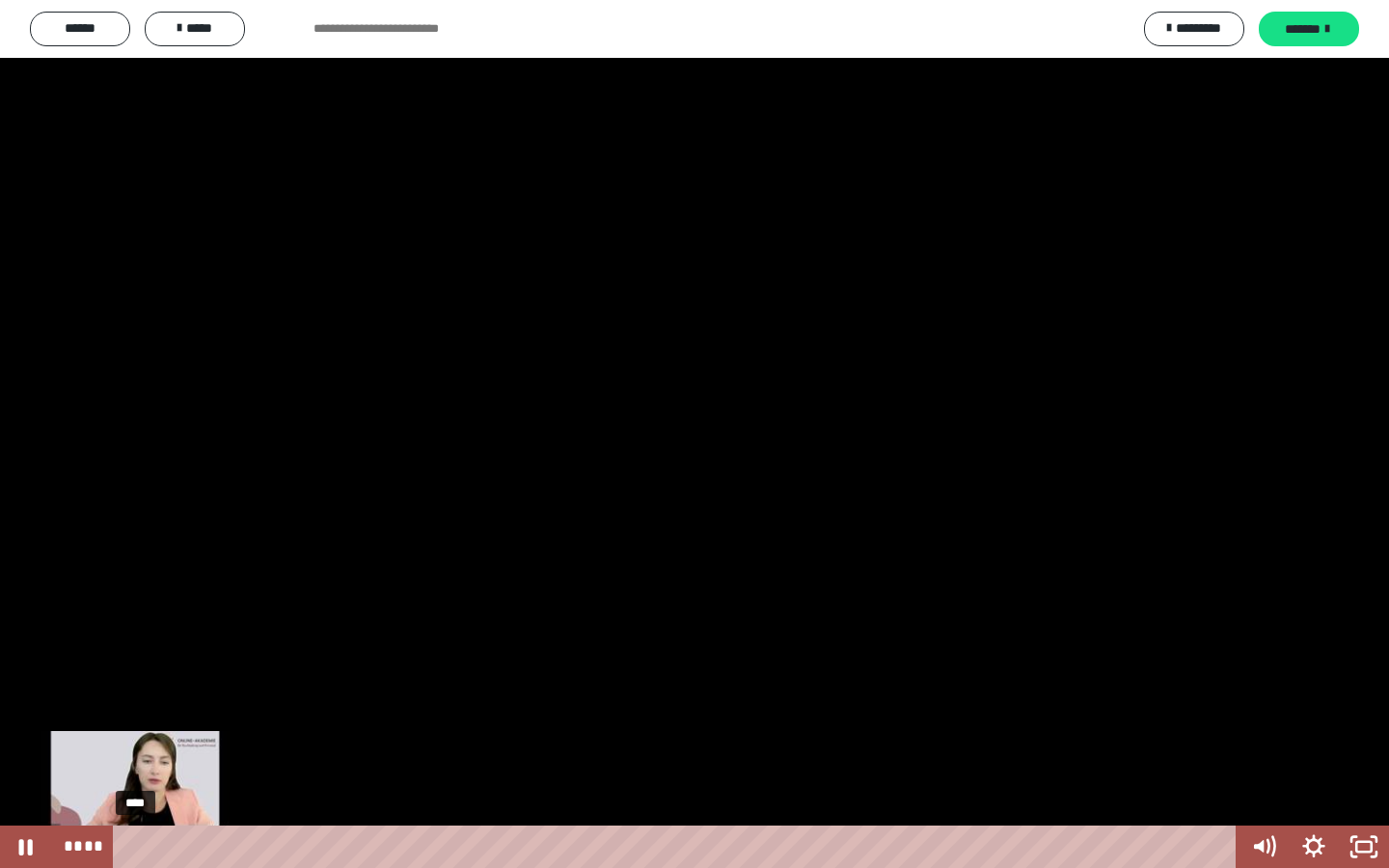 drag, startPoint x: 286, startPoint y: 849, endPoint x: 136, endPoint y: 848, distance: 150.00333 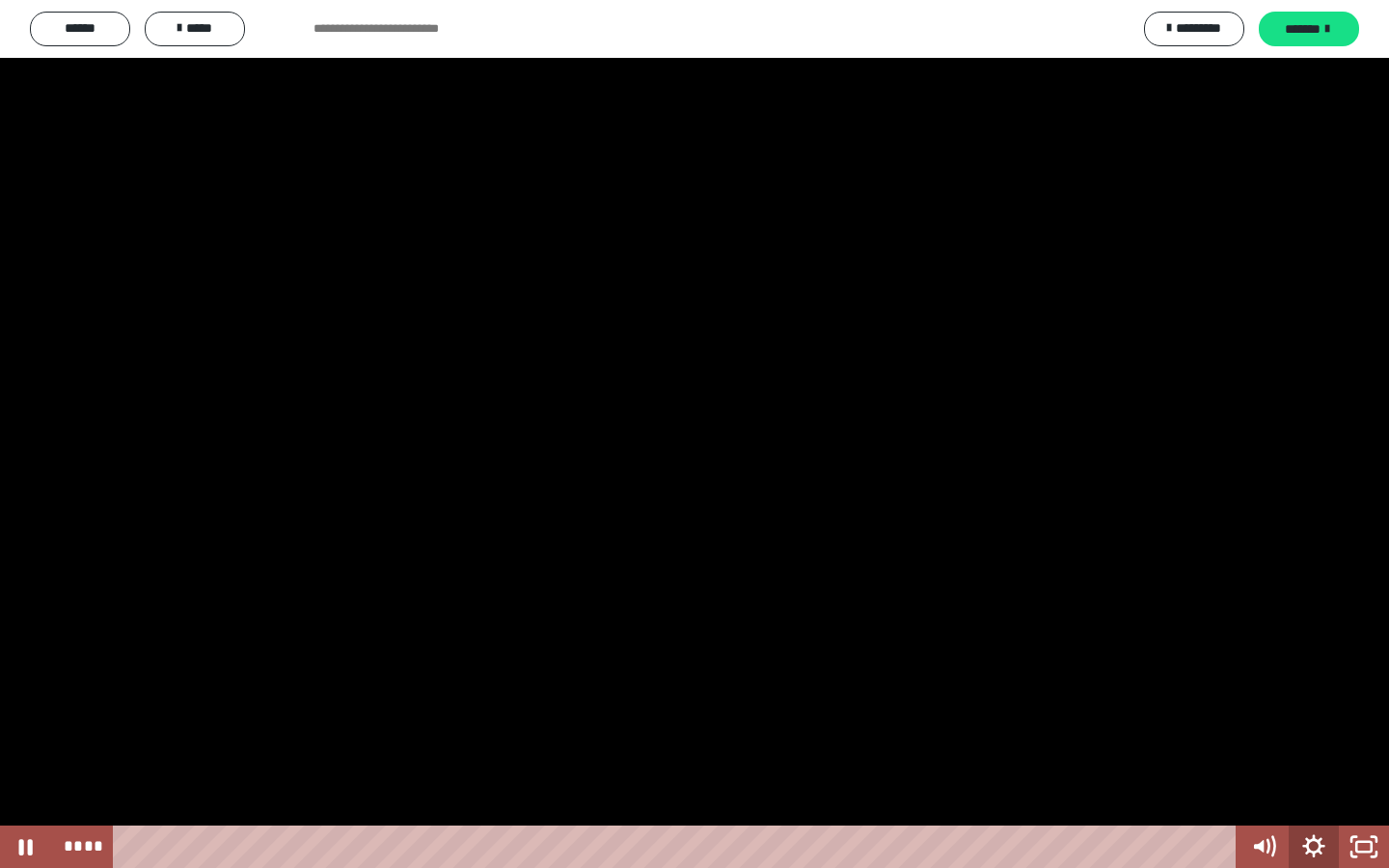 click 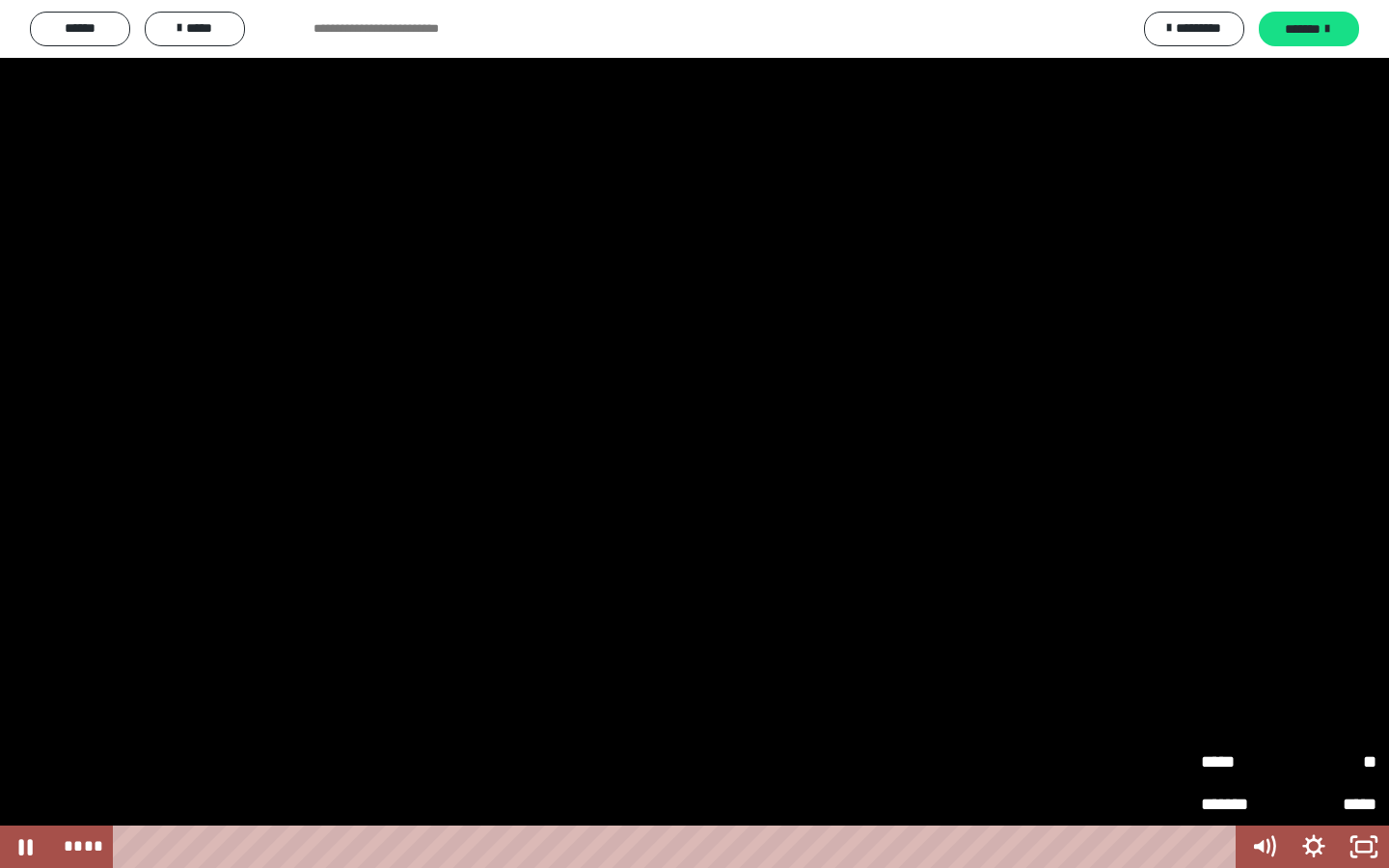 click on "**" at bounding box center [1332, 762] 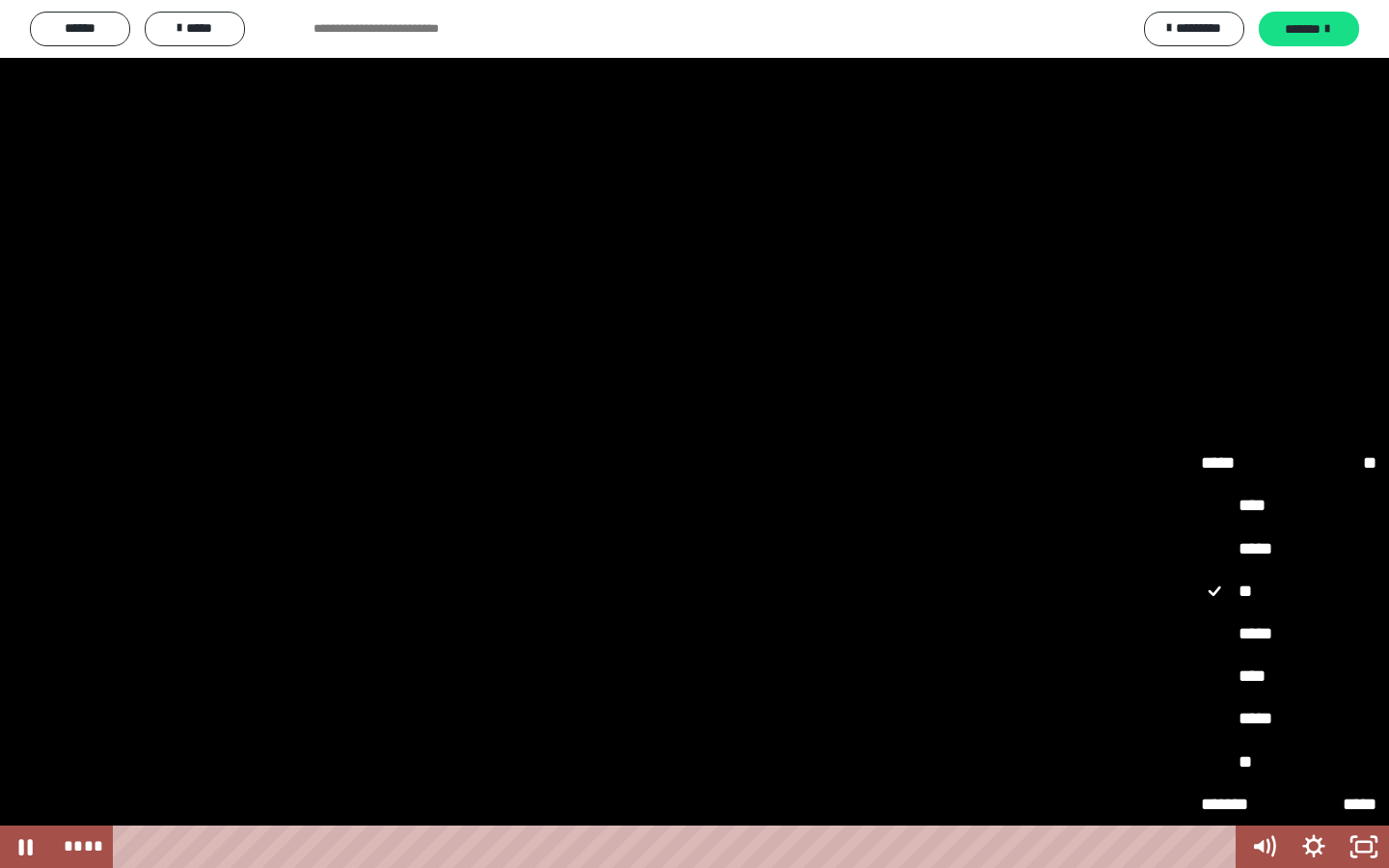 click on "*****" at bounding box center (1289, 635) 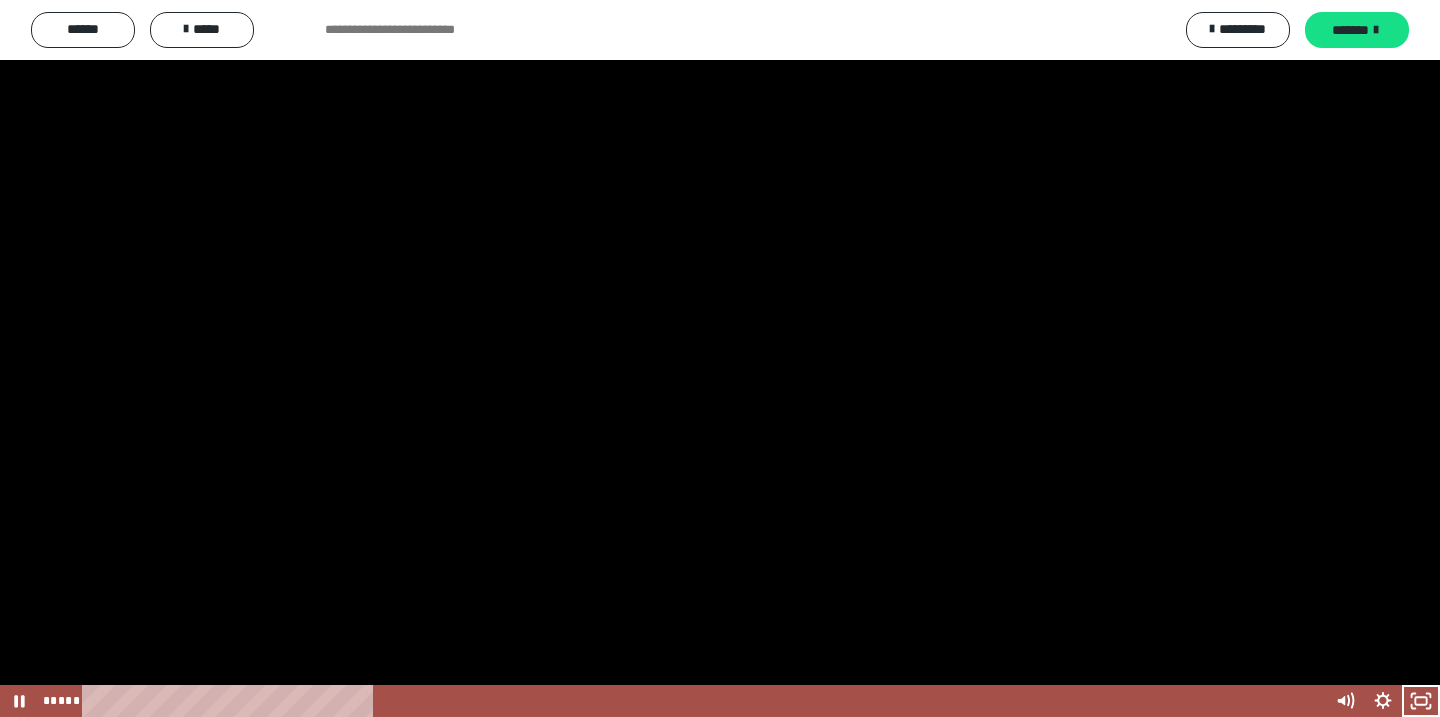 scroll, scrollTop: 3891, scrollLeft: 0, axis: vertical 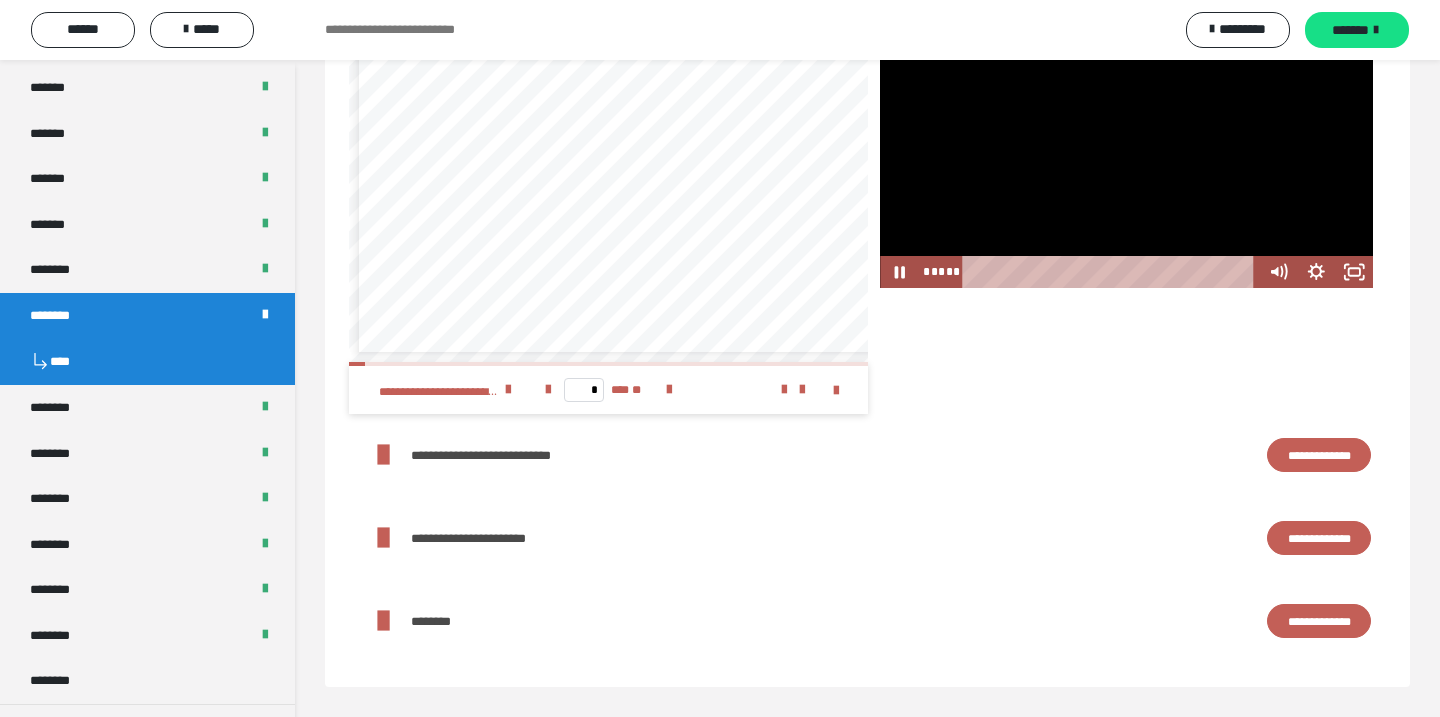 click on "**********" at bounding box center (1319, 621) 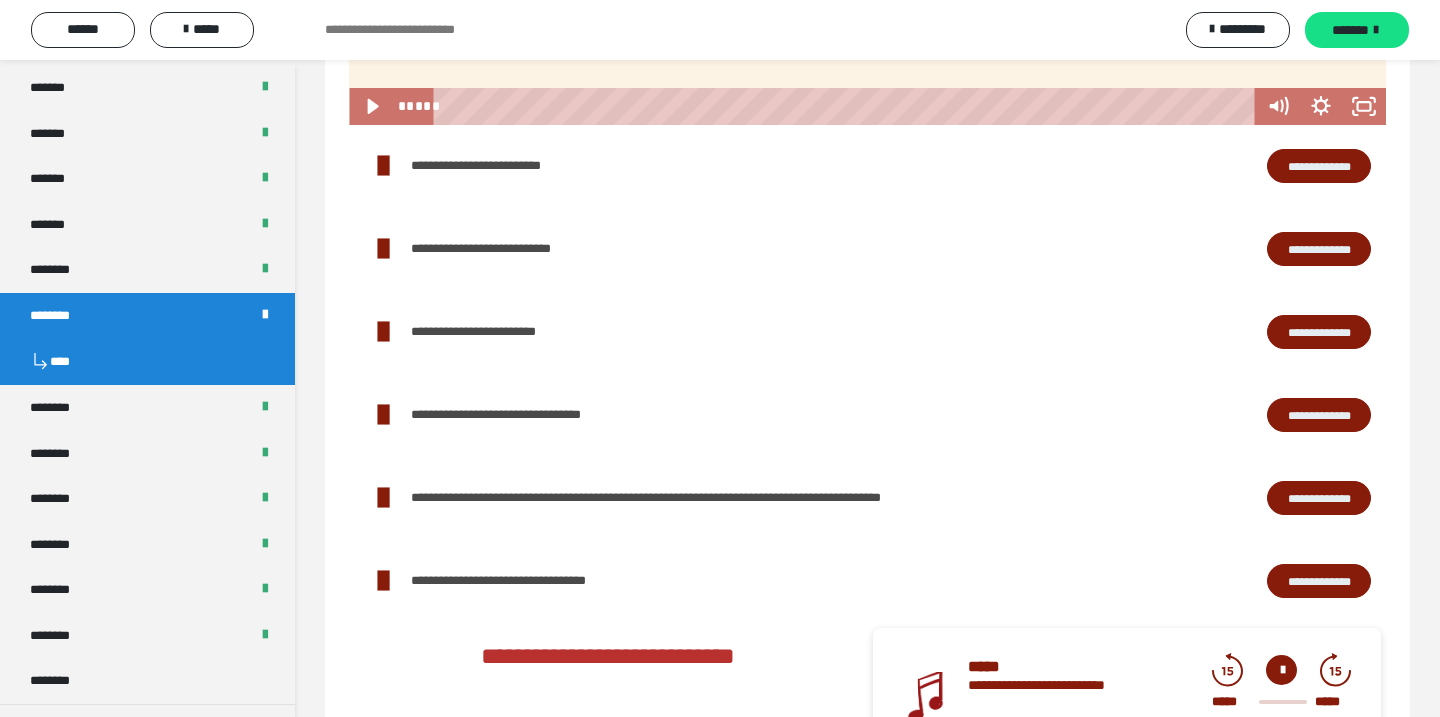 scroll, scrollTop: 2533, scrollLeft: 0, axis: vertical 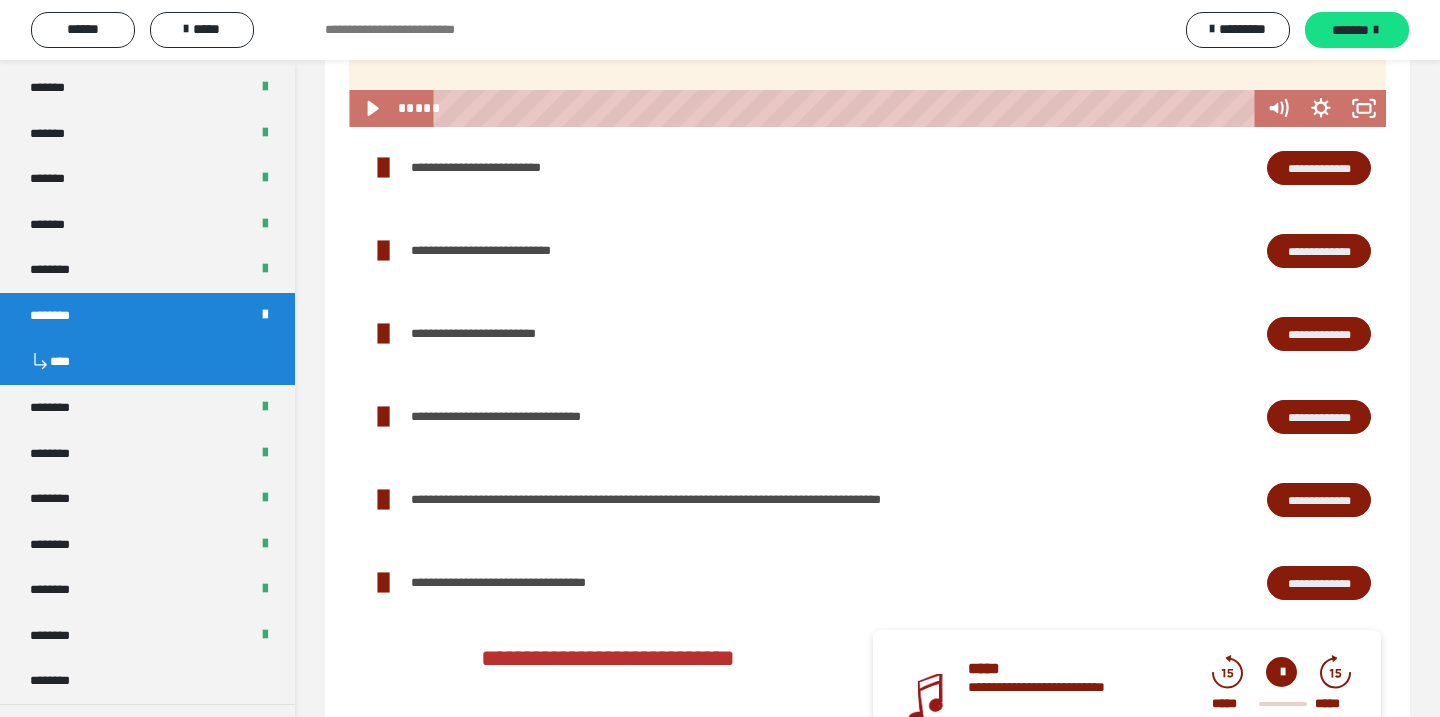 click on "**********" at bounding box center [1319, 168] 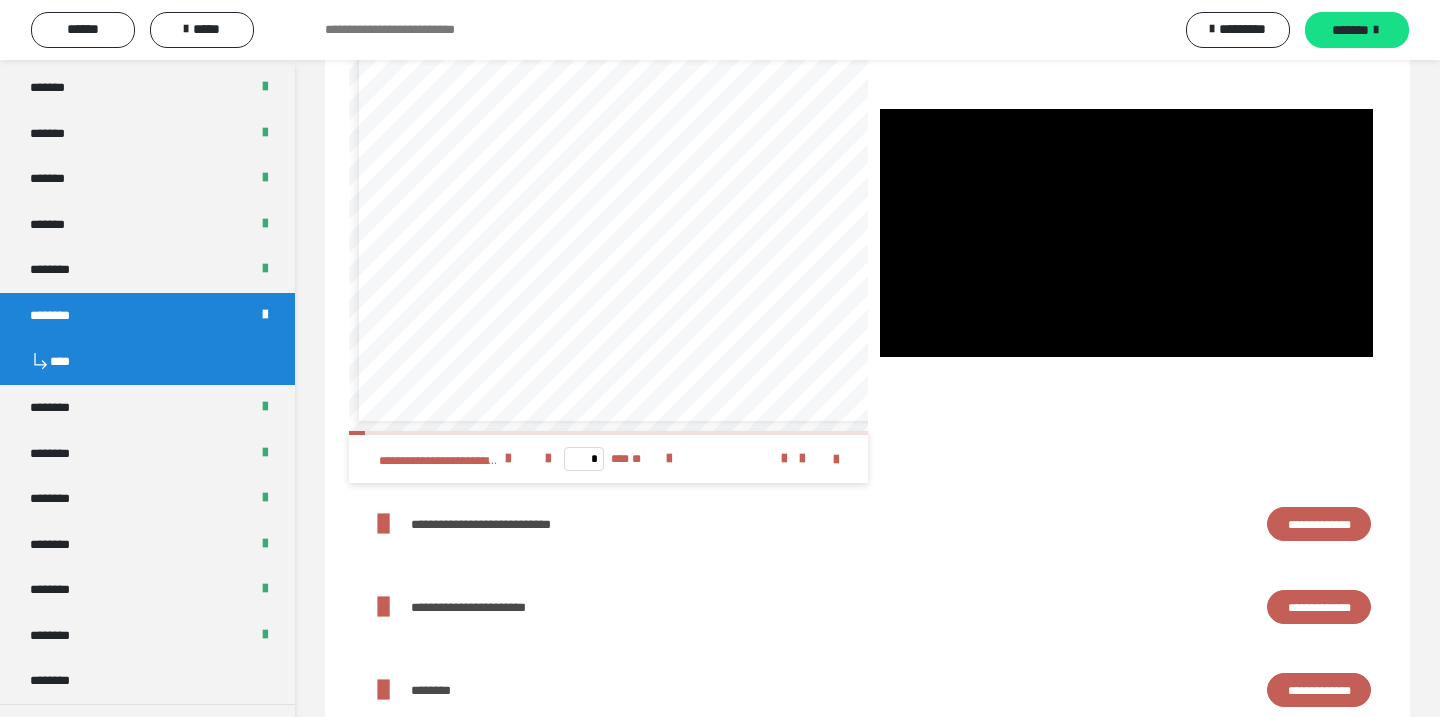 scroll, scrollTop: 3817, scrollLeft: 0, axis: vertical 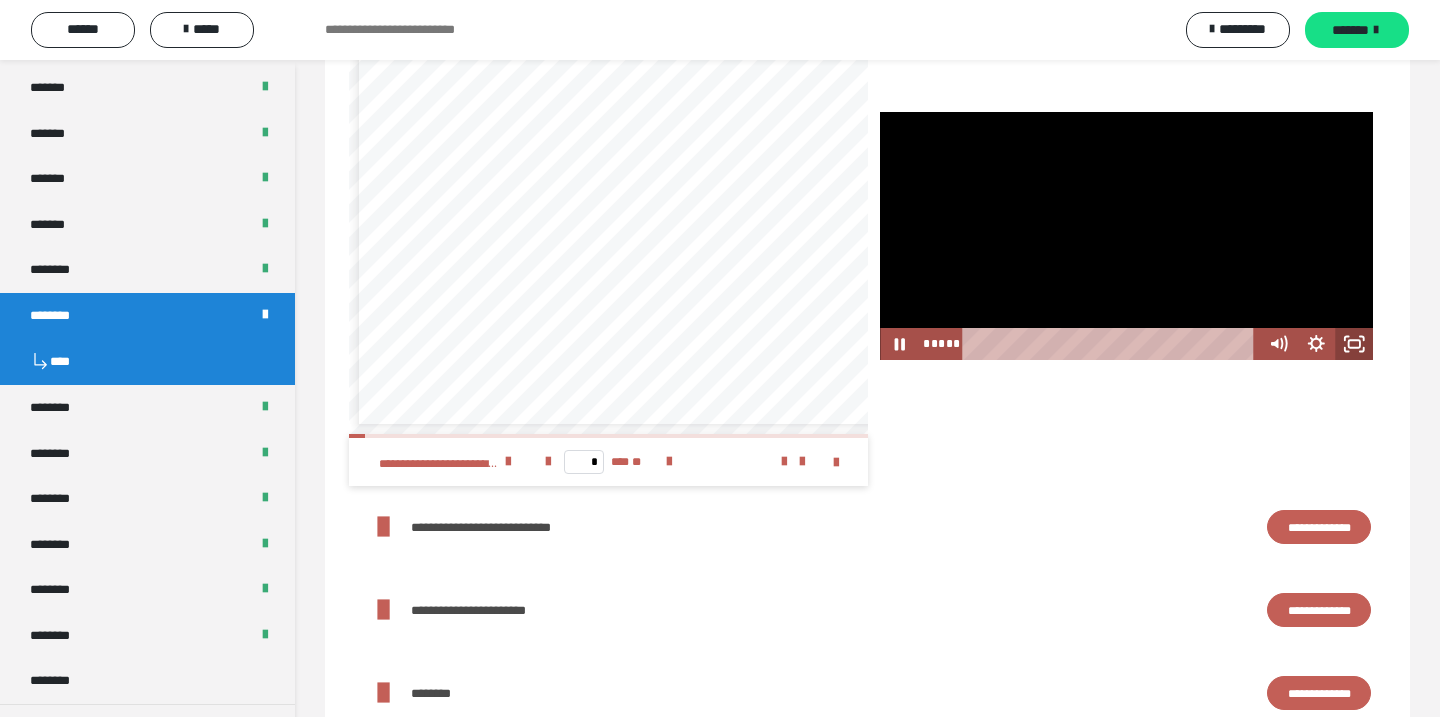 click 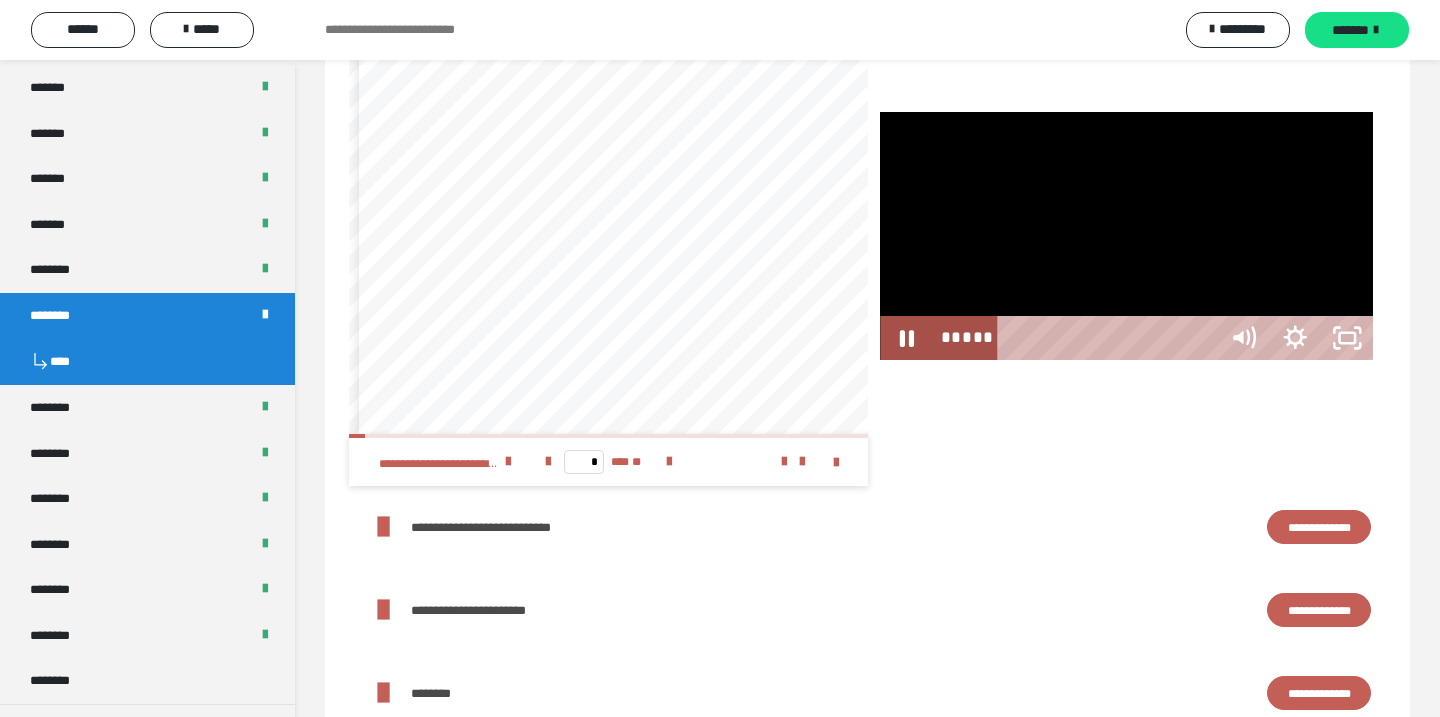 scroll, scrollTop: 3708, scrollLeft: 0, axis: vertical 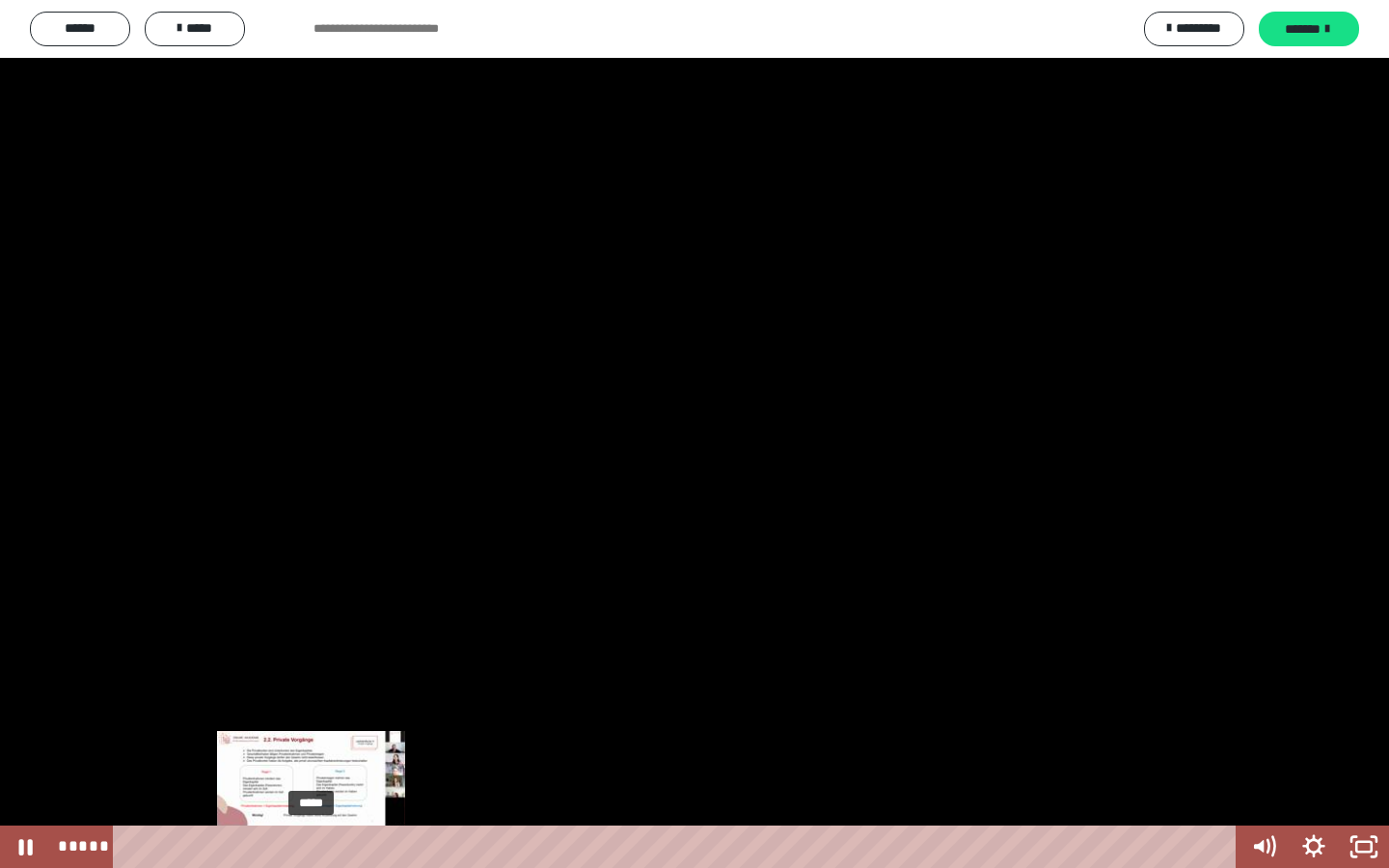 click on "*****" at bounding box center [678, 847] 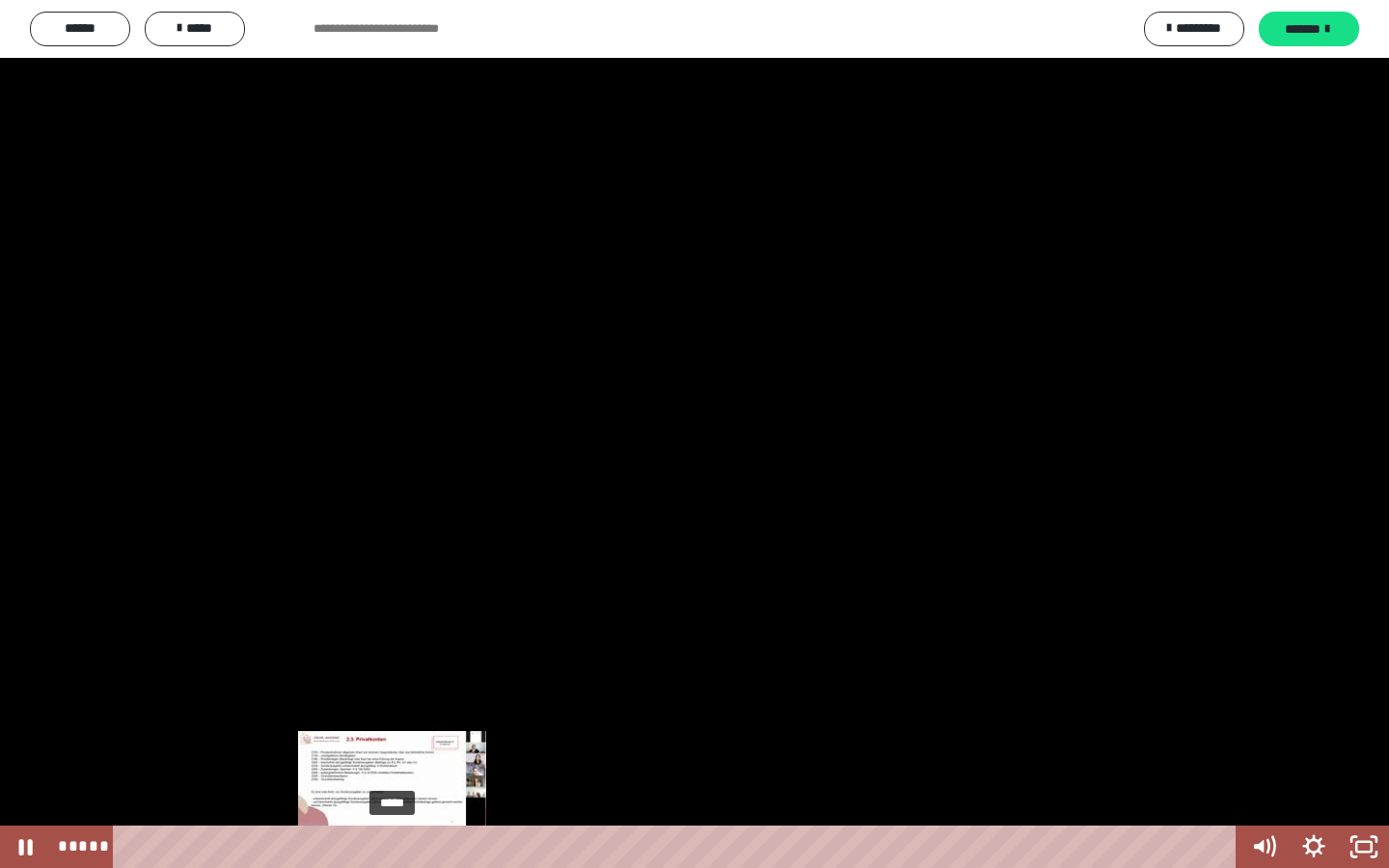 click on "*****" at bounding box center (678, 847) 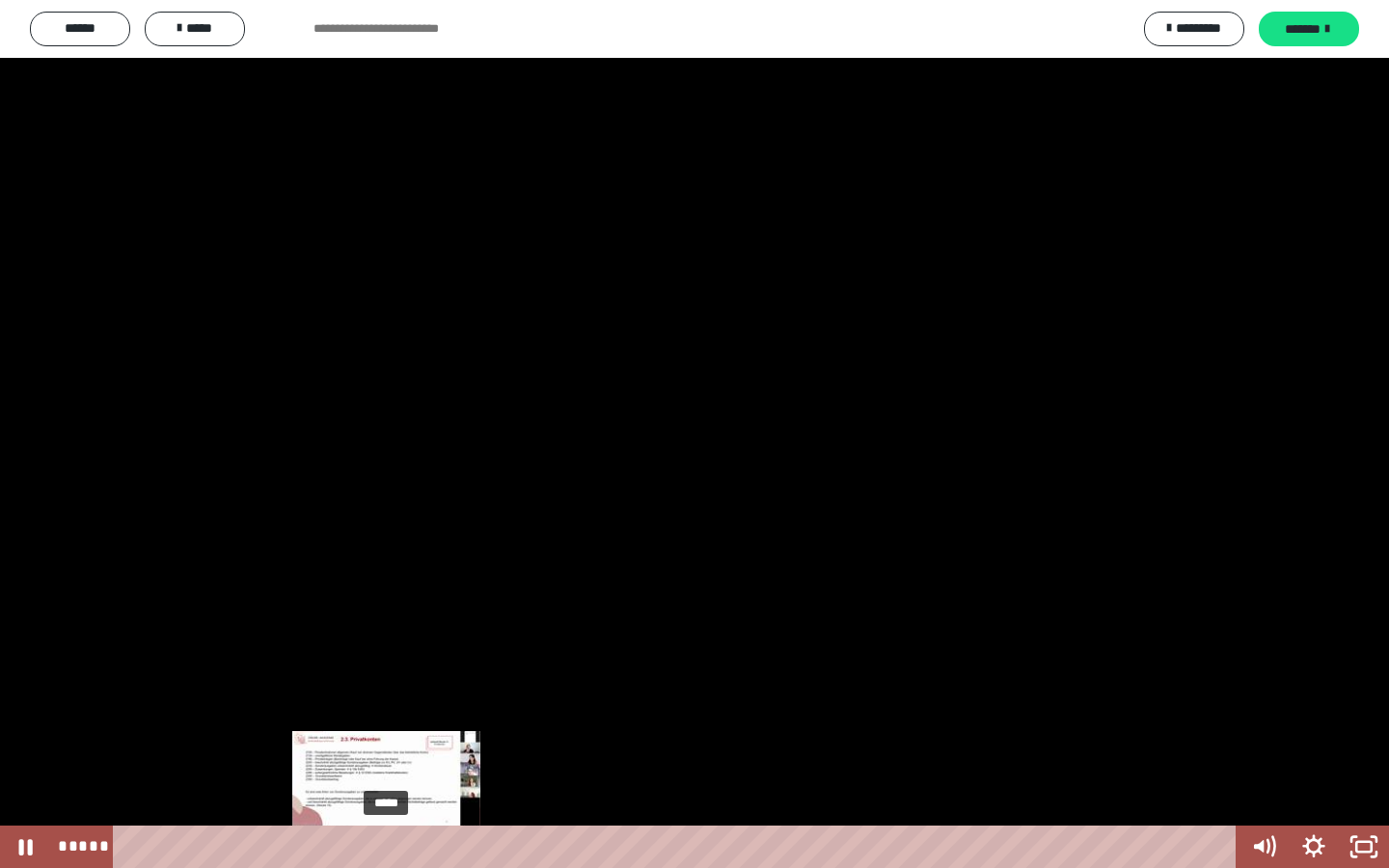 click at bounding box center [386, 847] 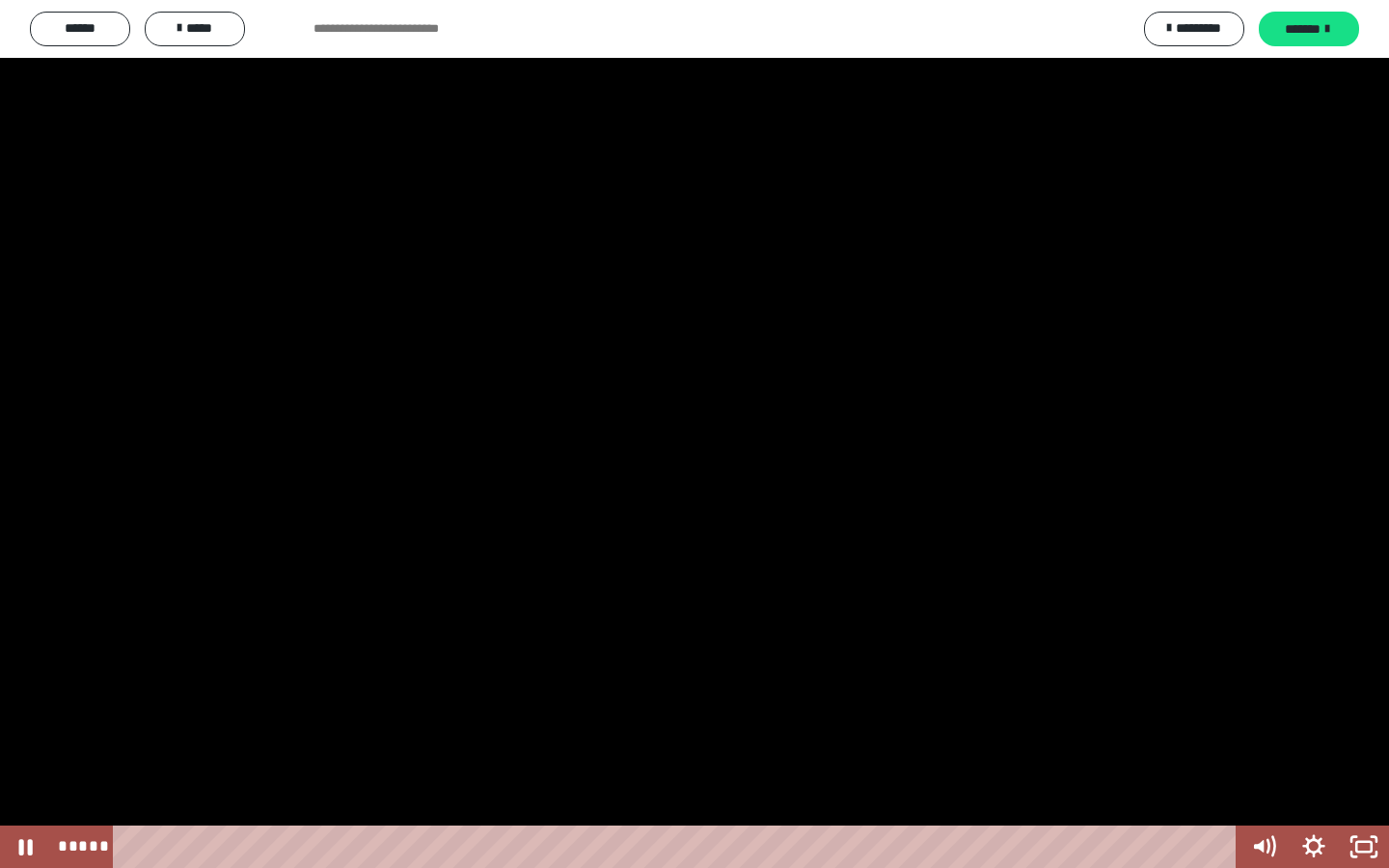 click at bounding box center [694, 434] 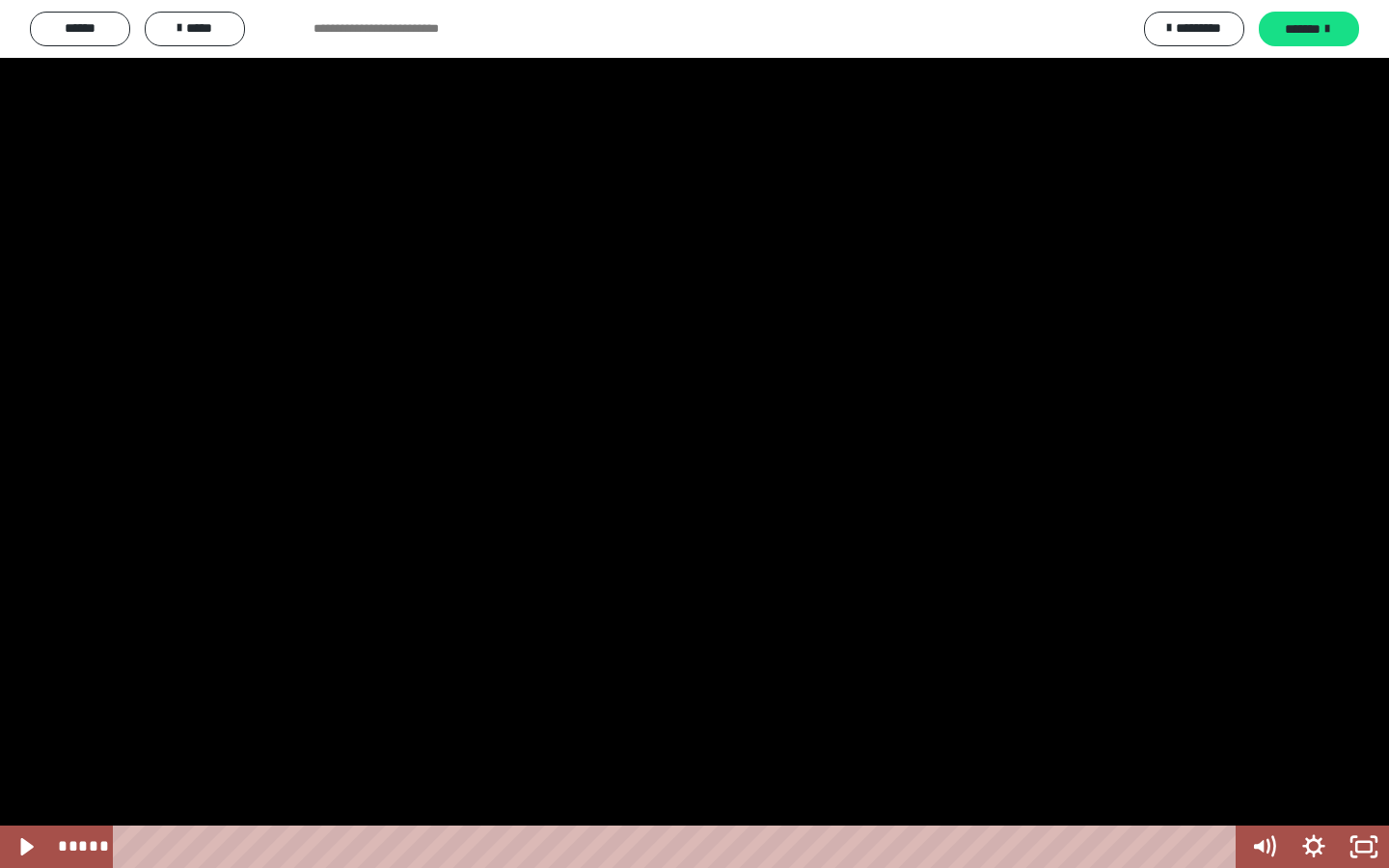 click at bounding box center (694, 434) 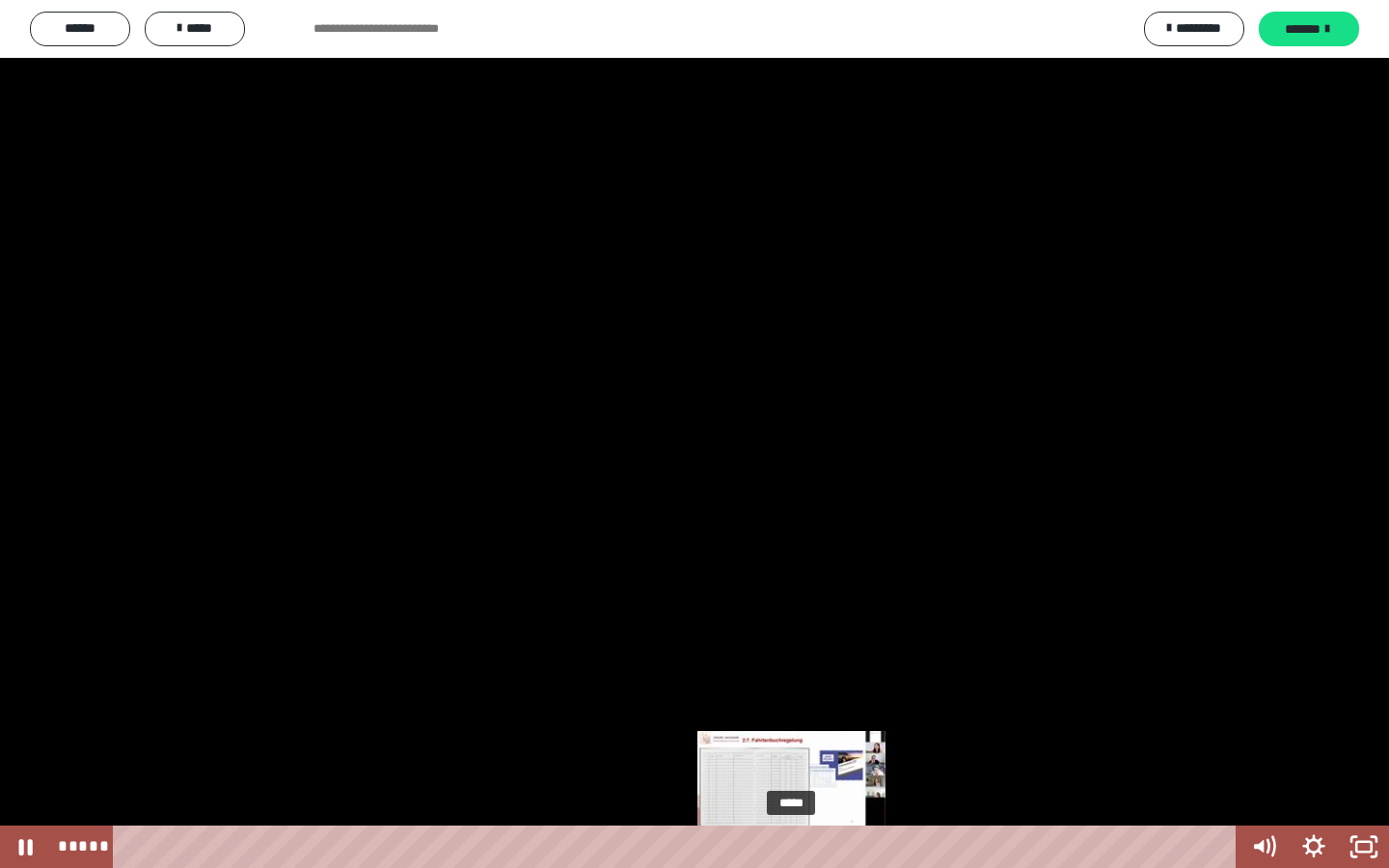 click on "*****" at bounding box center (678, 847) 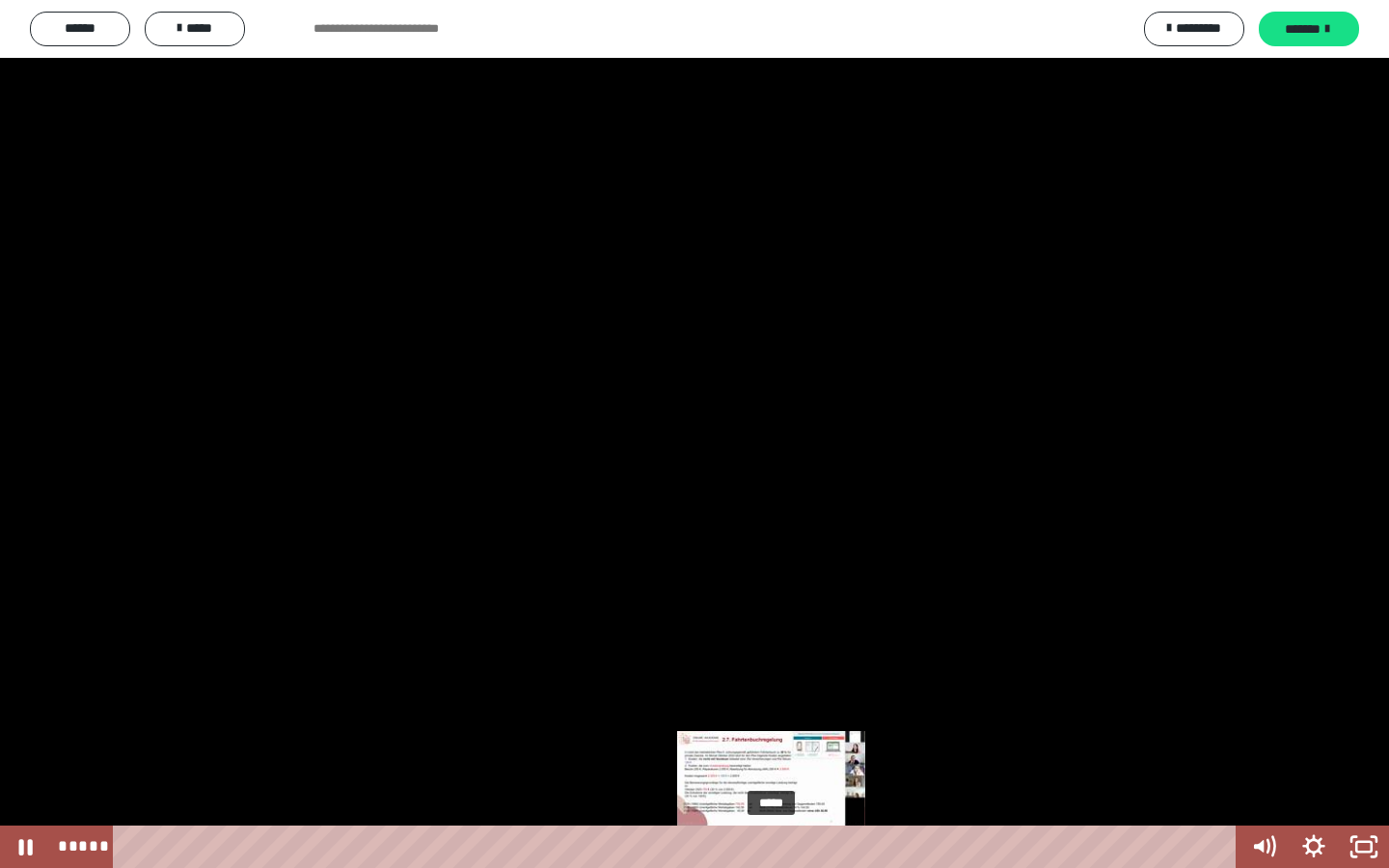 click on "*****" at bounding box center [678, 847] 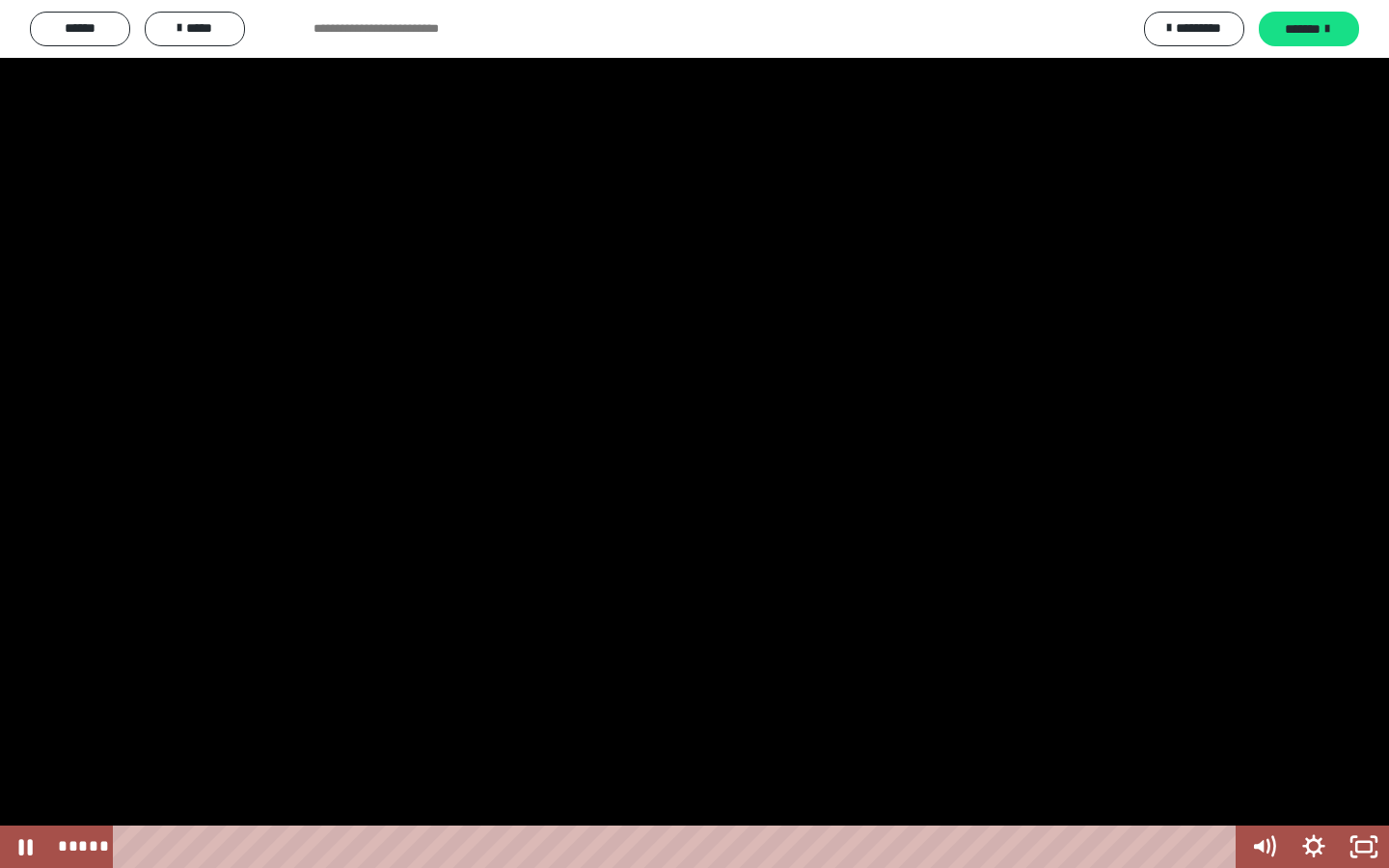 click at bounding box center (694, 434) 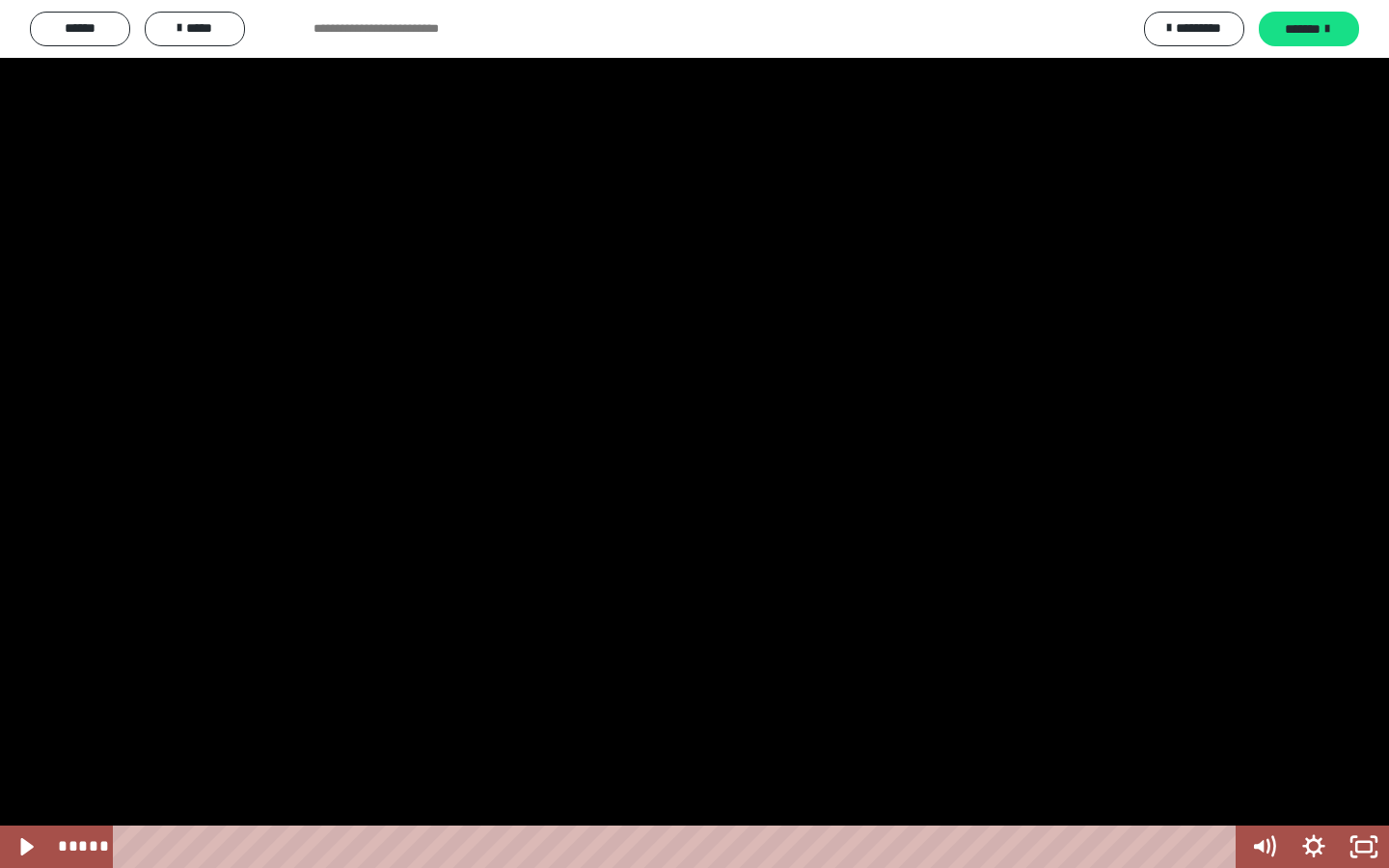 click at bounding box center [694, 434] 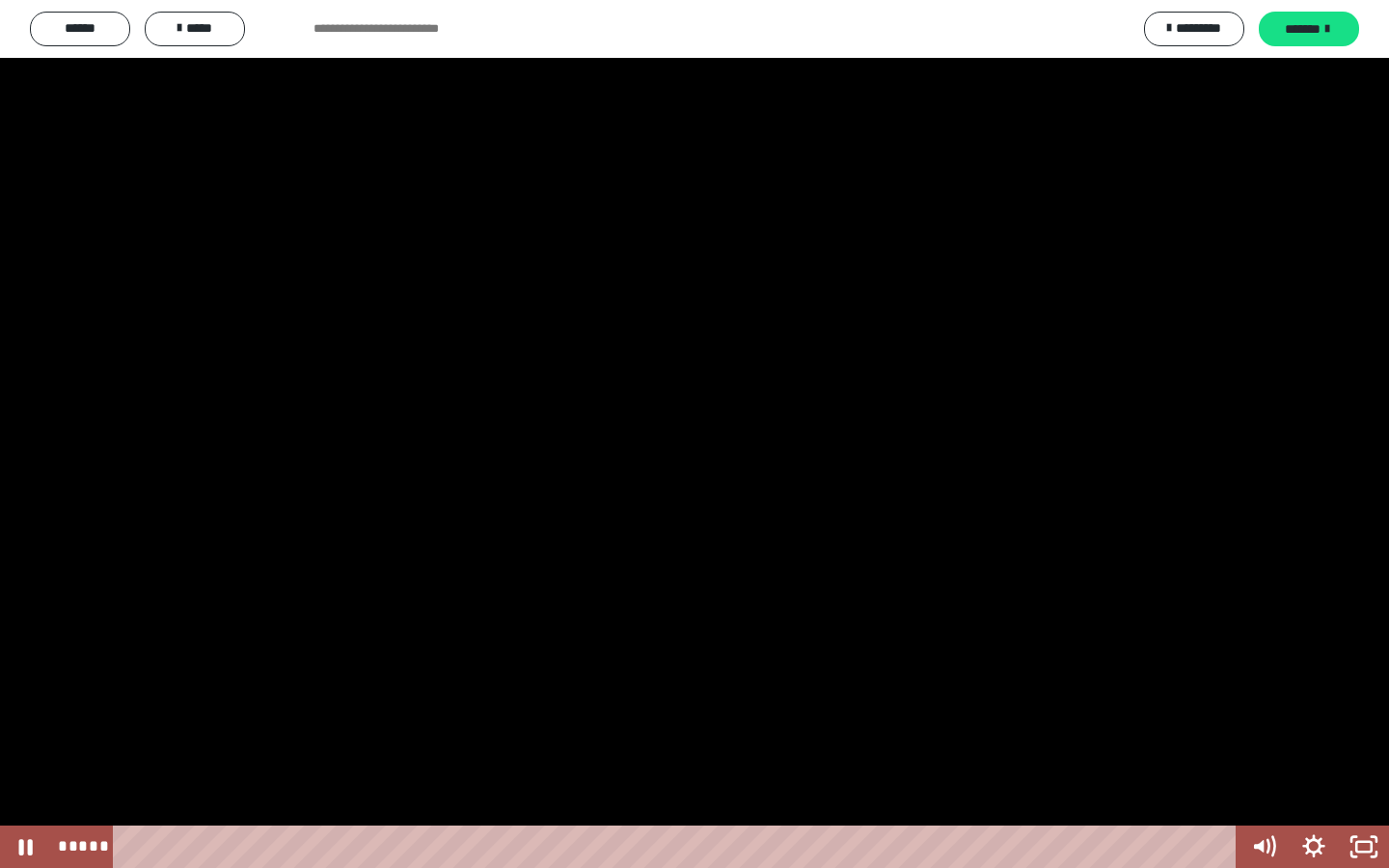 click at bounding box center [694, 434] 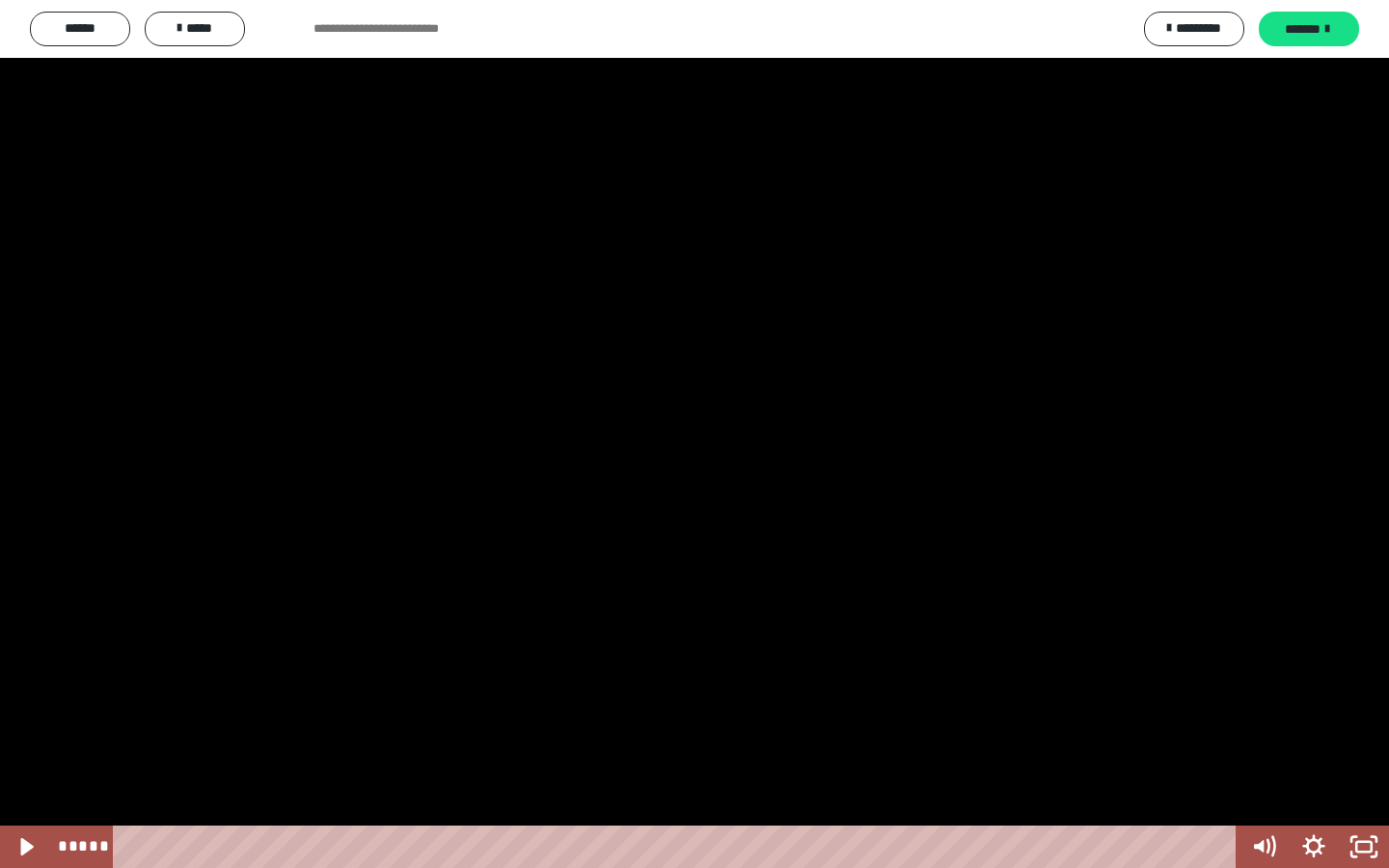 click at bounding box center (694, 434) 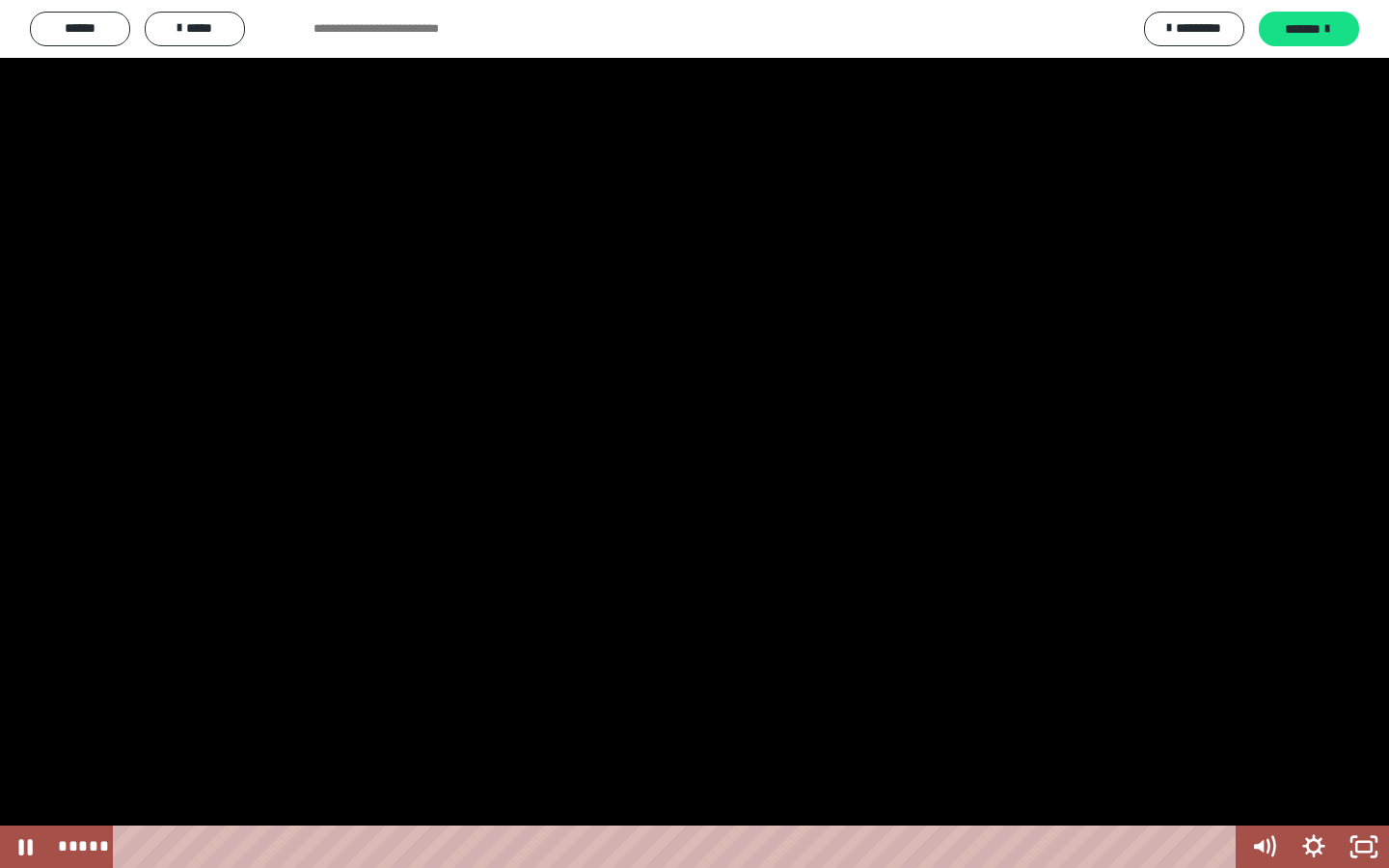 click at bounding box center (694, 434) 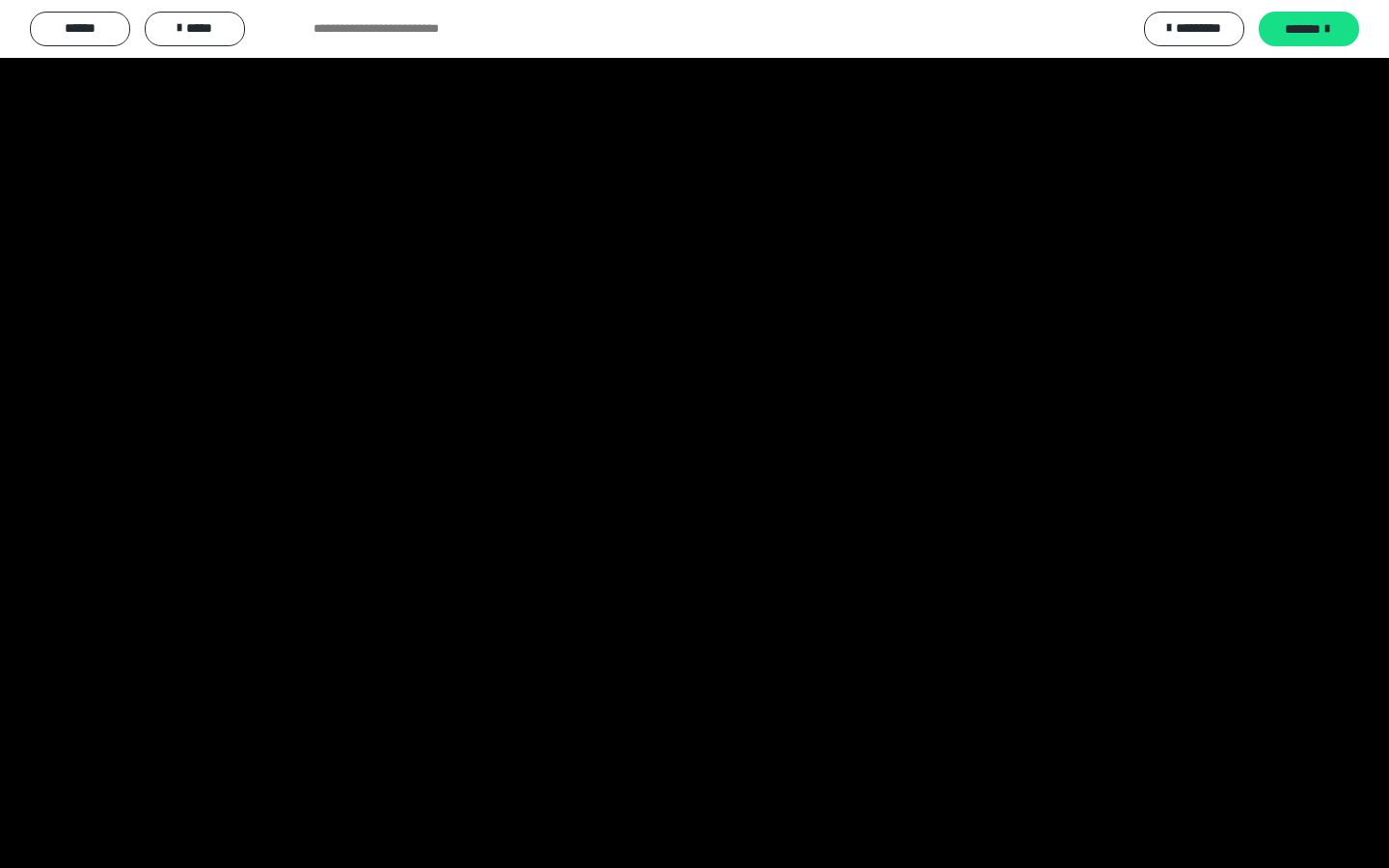click at bounding box center [694, 434] 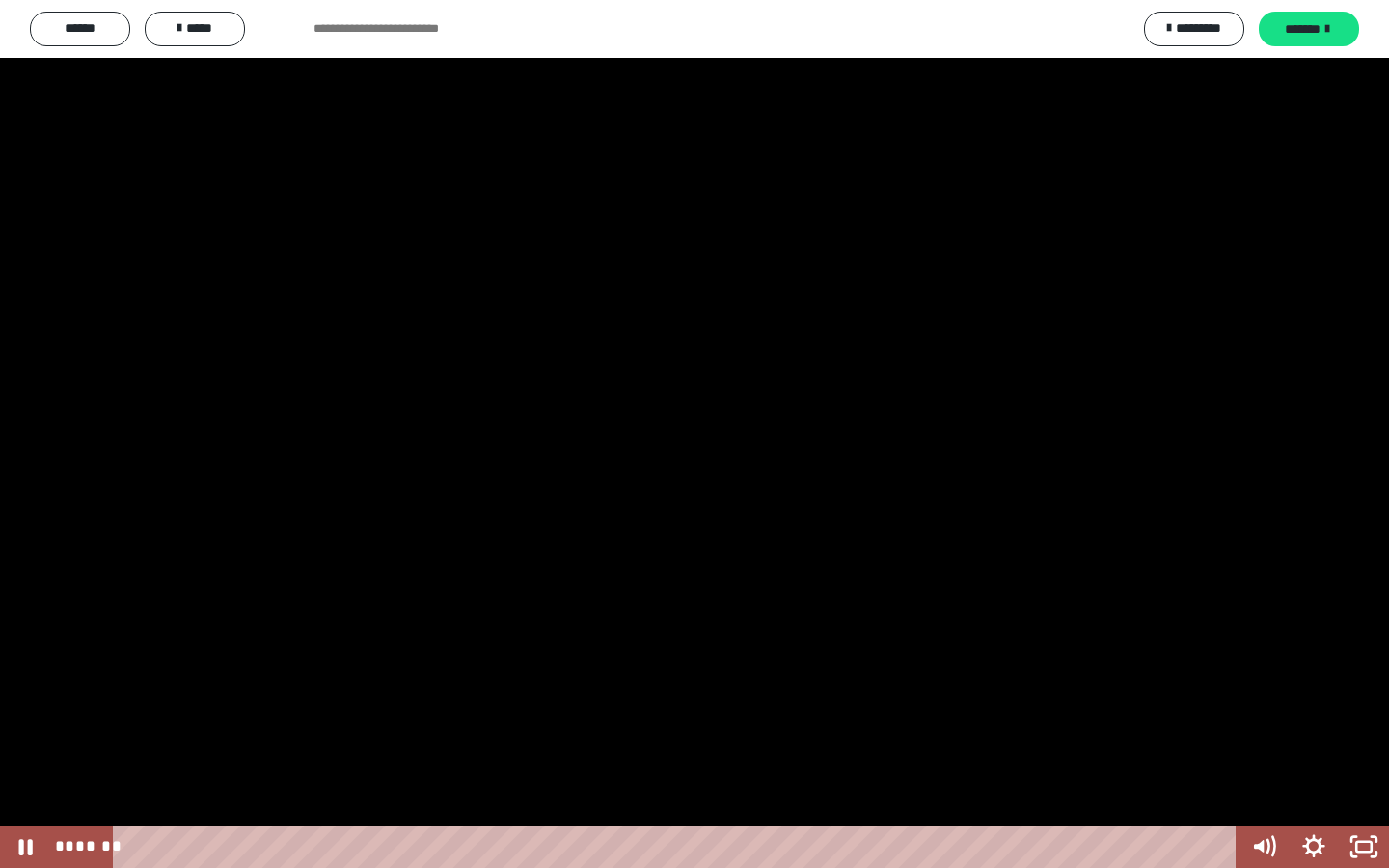 click at bounding box center (694, 434) 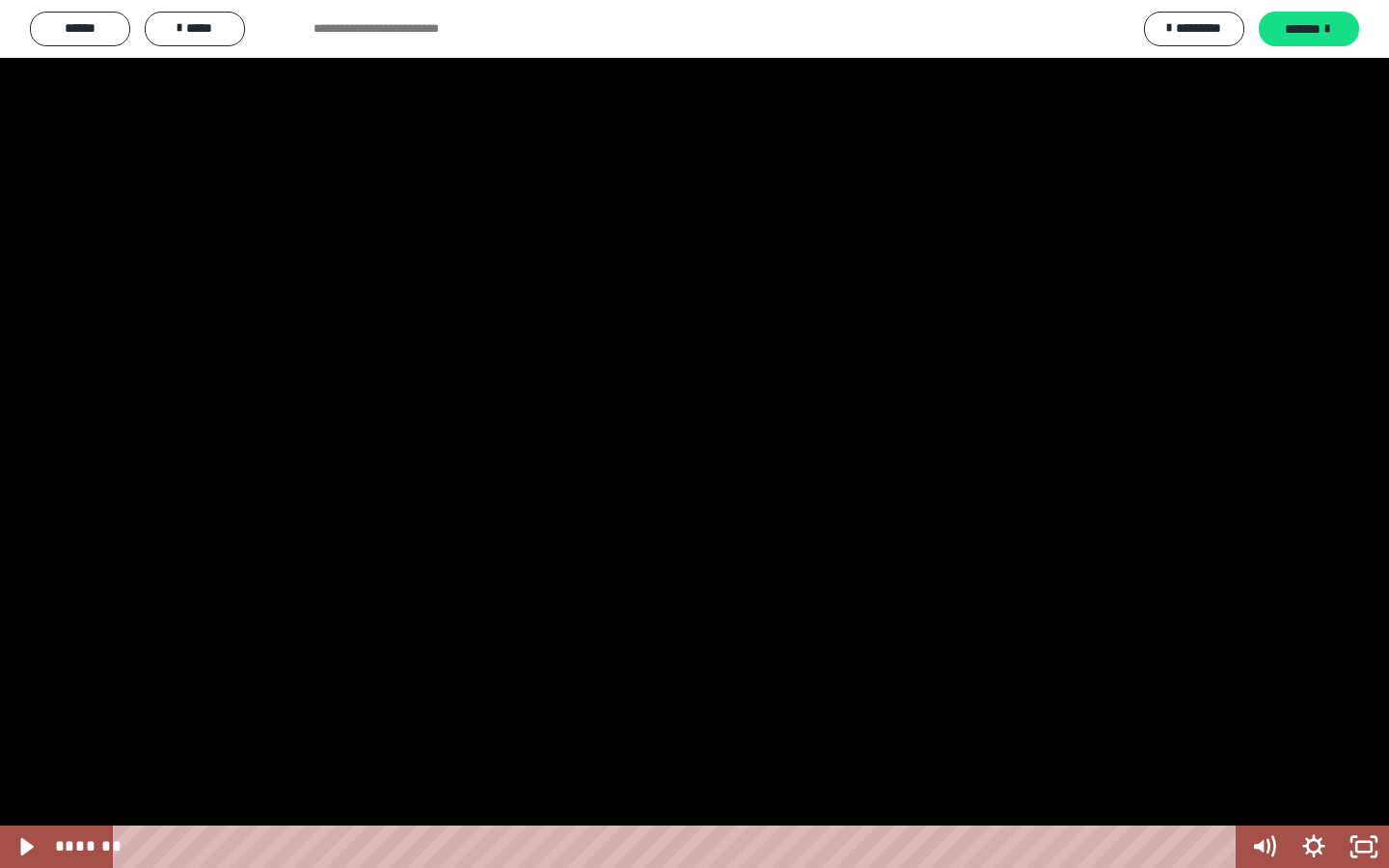 click at bounding box center [694, 434] 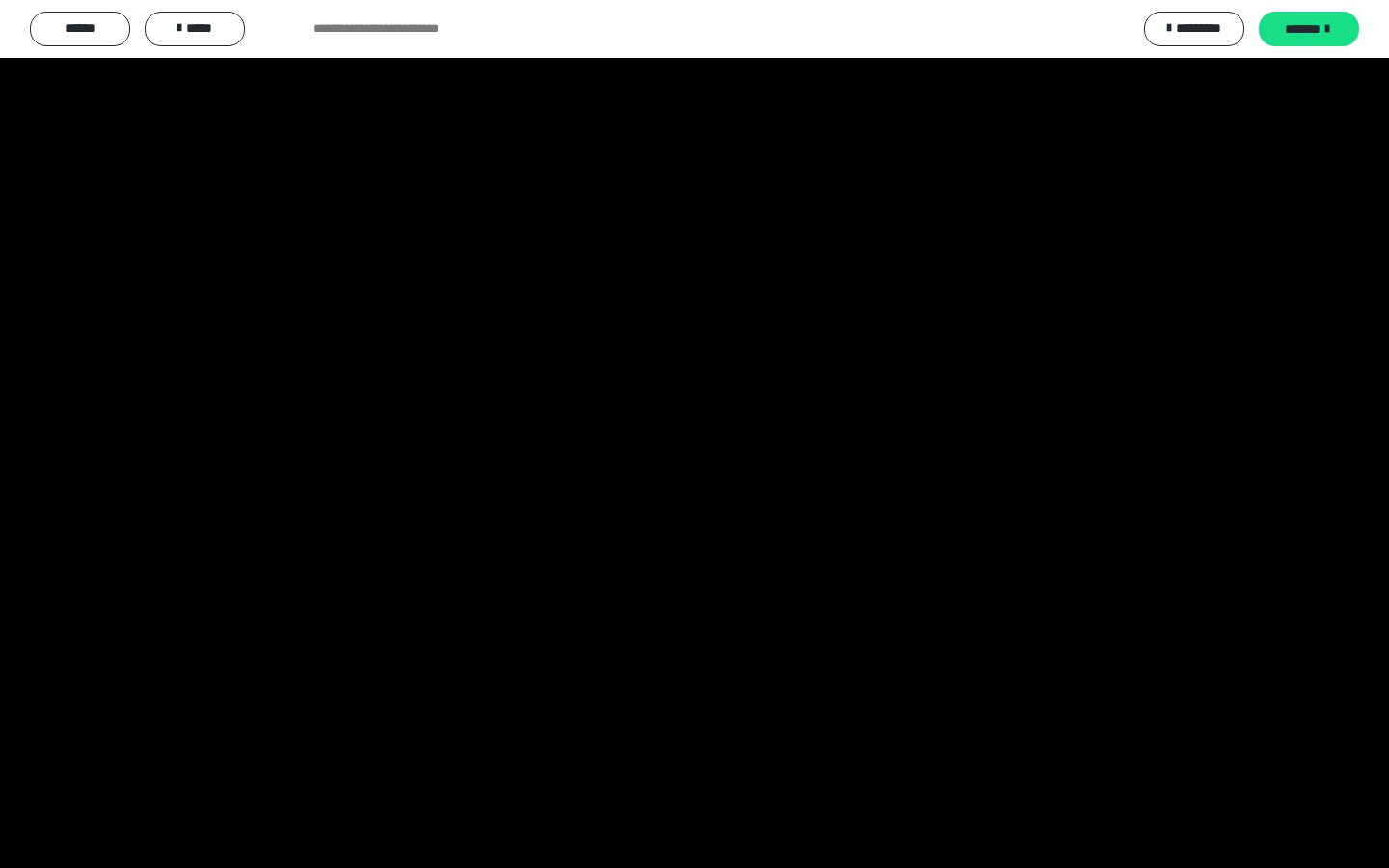 click at bounding box center (694, 434) 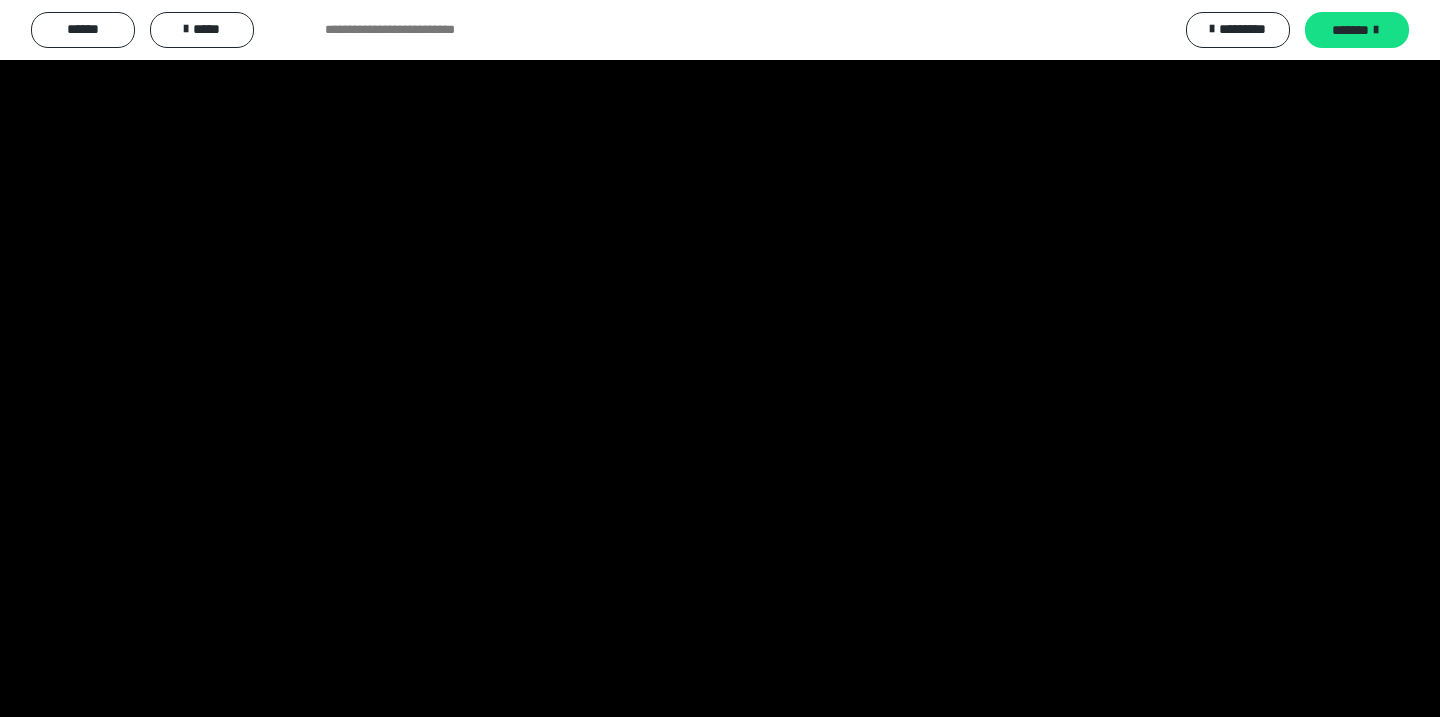 scroll, scrollTop: 974, scrollLeft: 0, axis: vertical 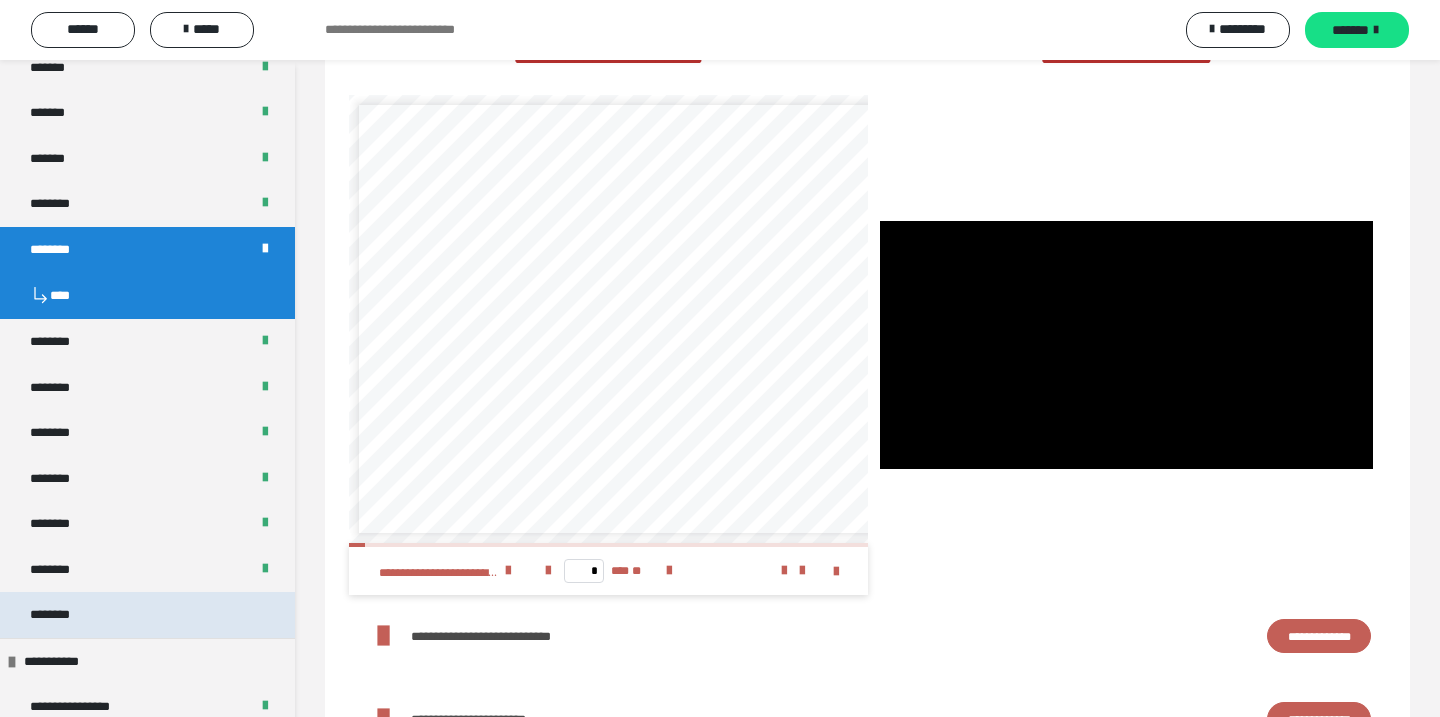 click on "********" at bounding box center [147, 615] 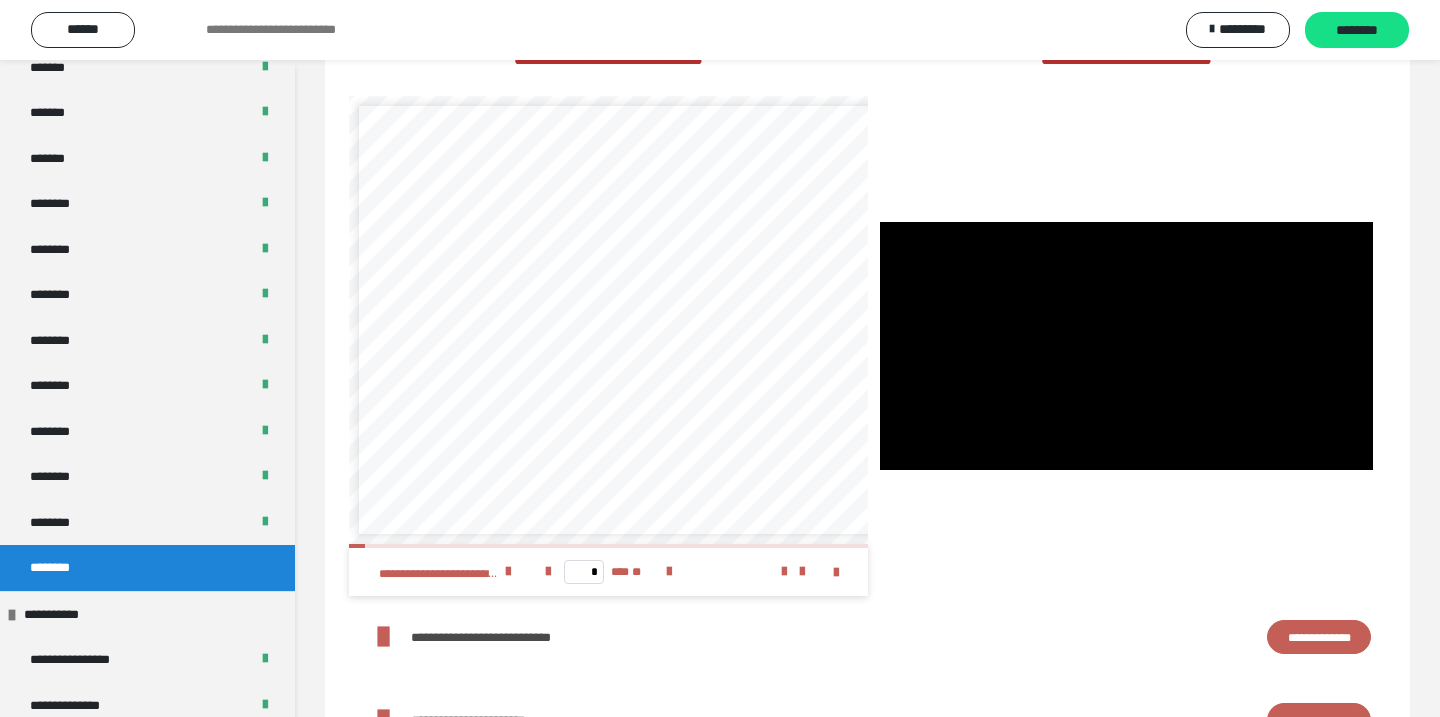 scroll, scrollTop: 301, scrollLeft: 0, axis: vertical 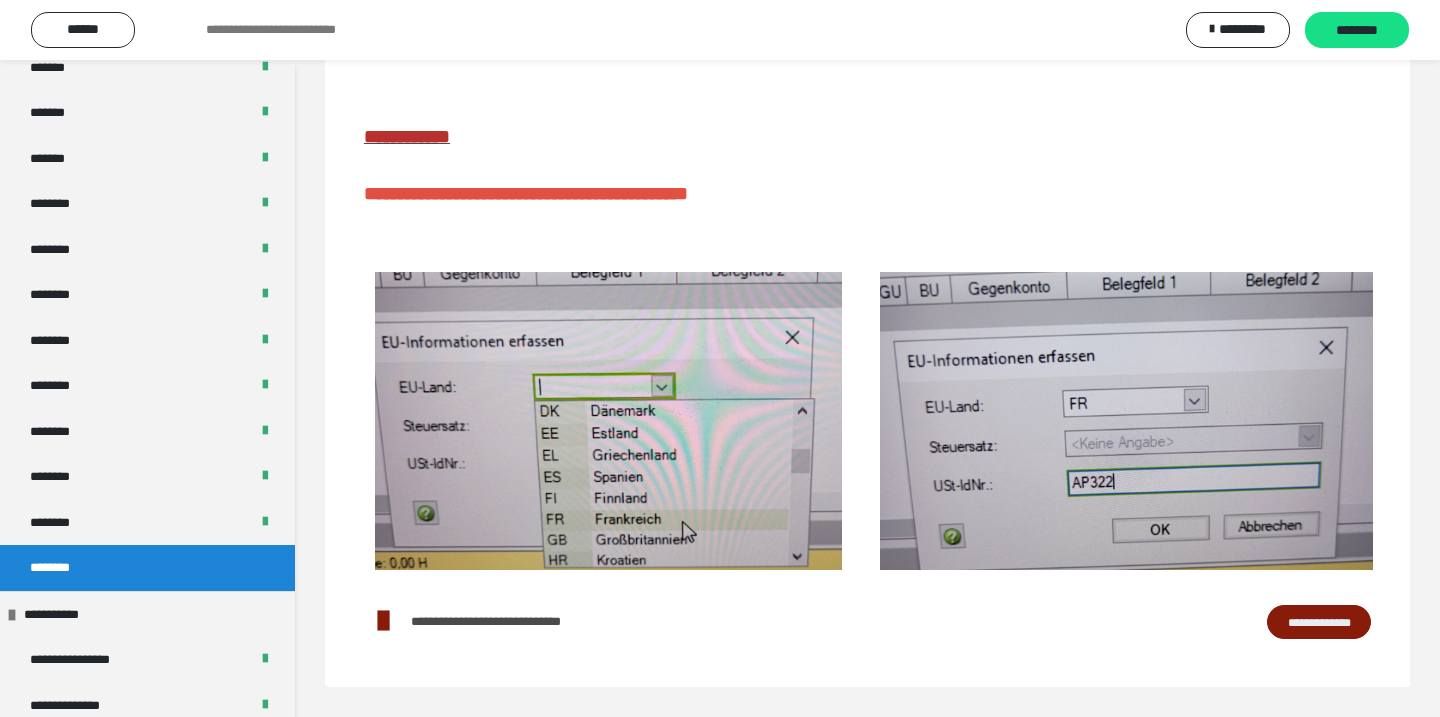 click on "**********" at bounding box center [1319, 622] 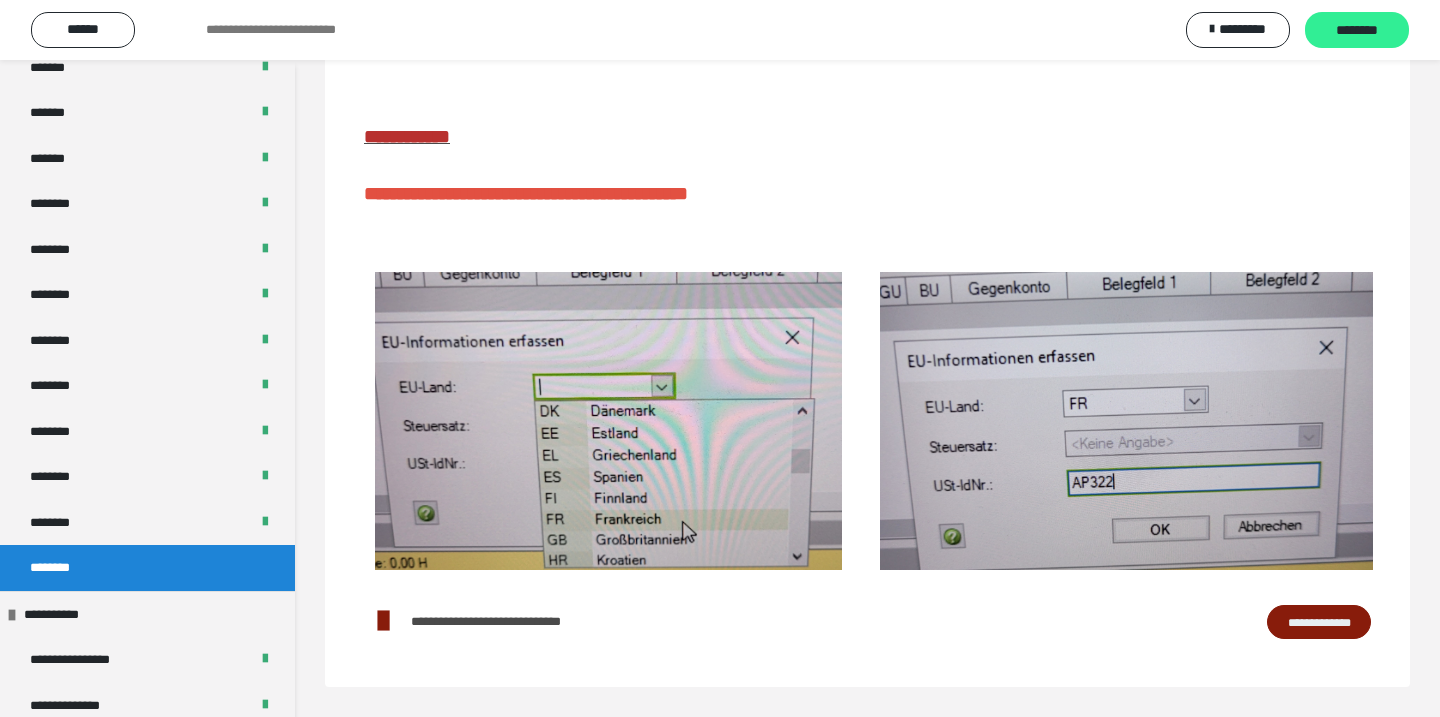 click on "********" at bounding box center (1357, 31) 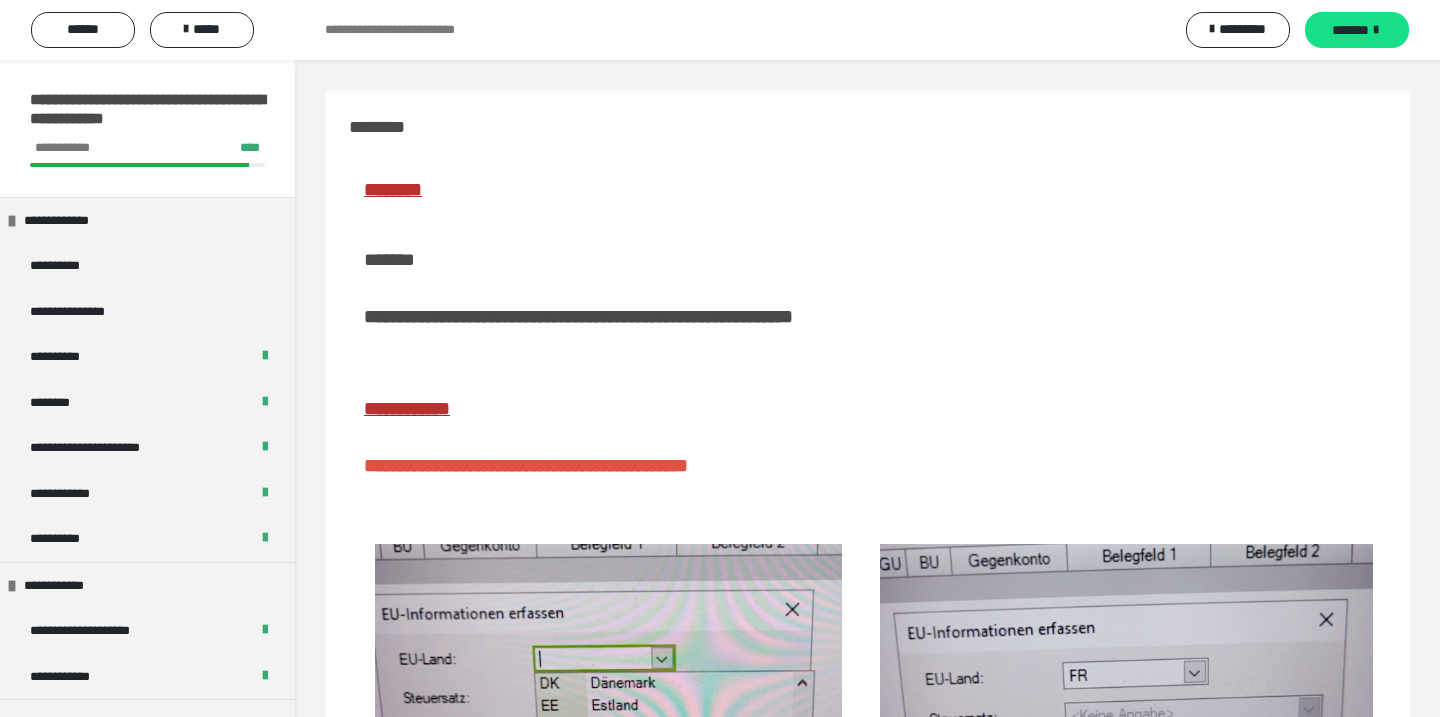 scroll, scrollTop: 301, scrollLeft: 0, axis: vertical 